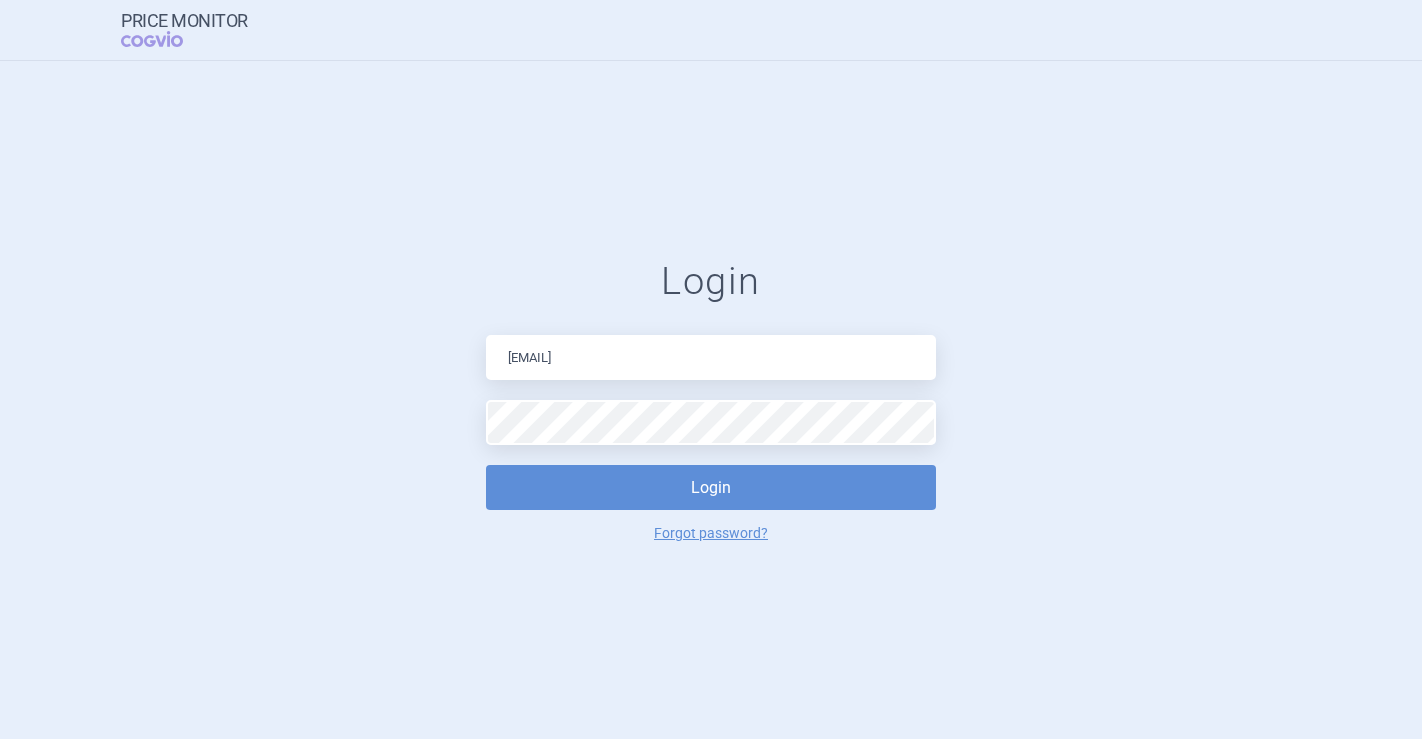 scroll, scrollTop: 0, scrollLeft: 0, axis: both 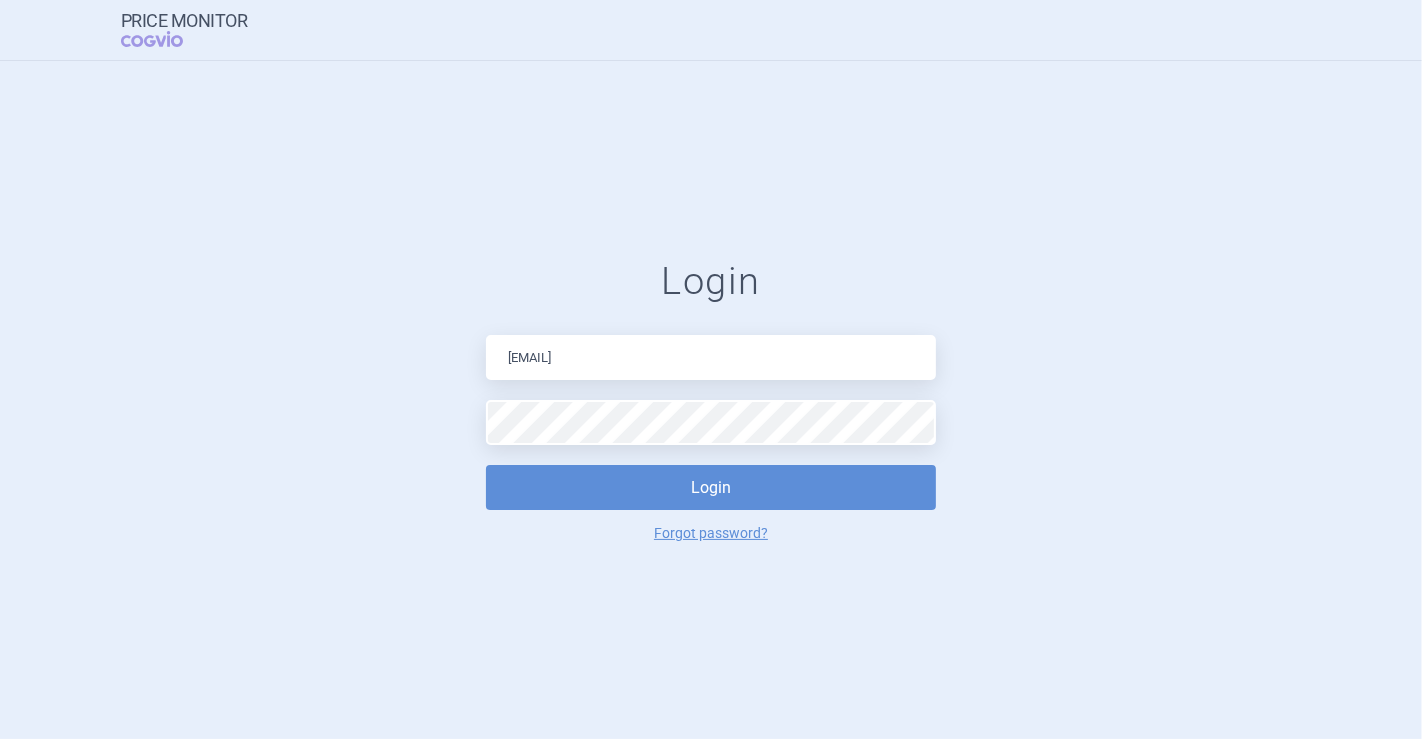 click on "Login" at bounding box center [711, 487] 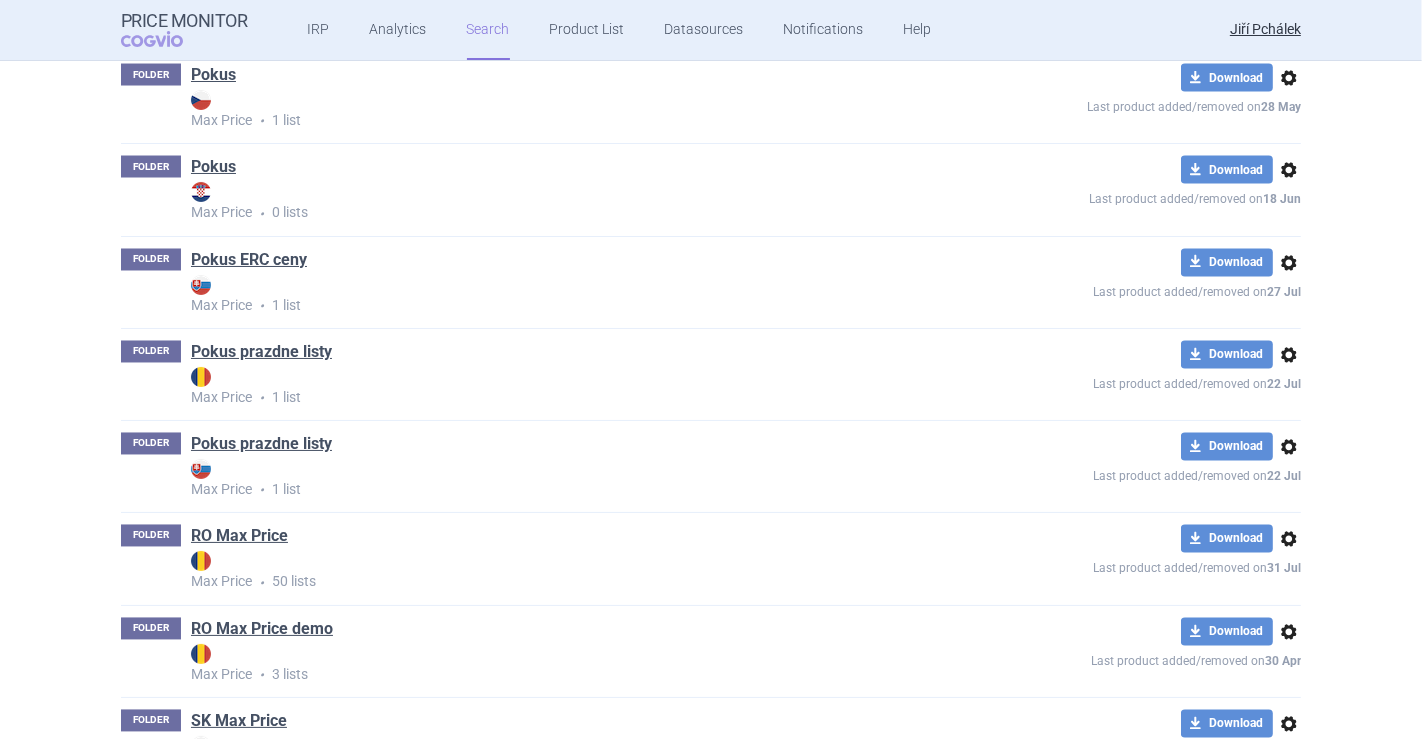 scroll, scrollTop: 3172, scrollLeft: 0, axis: vertical 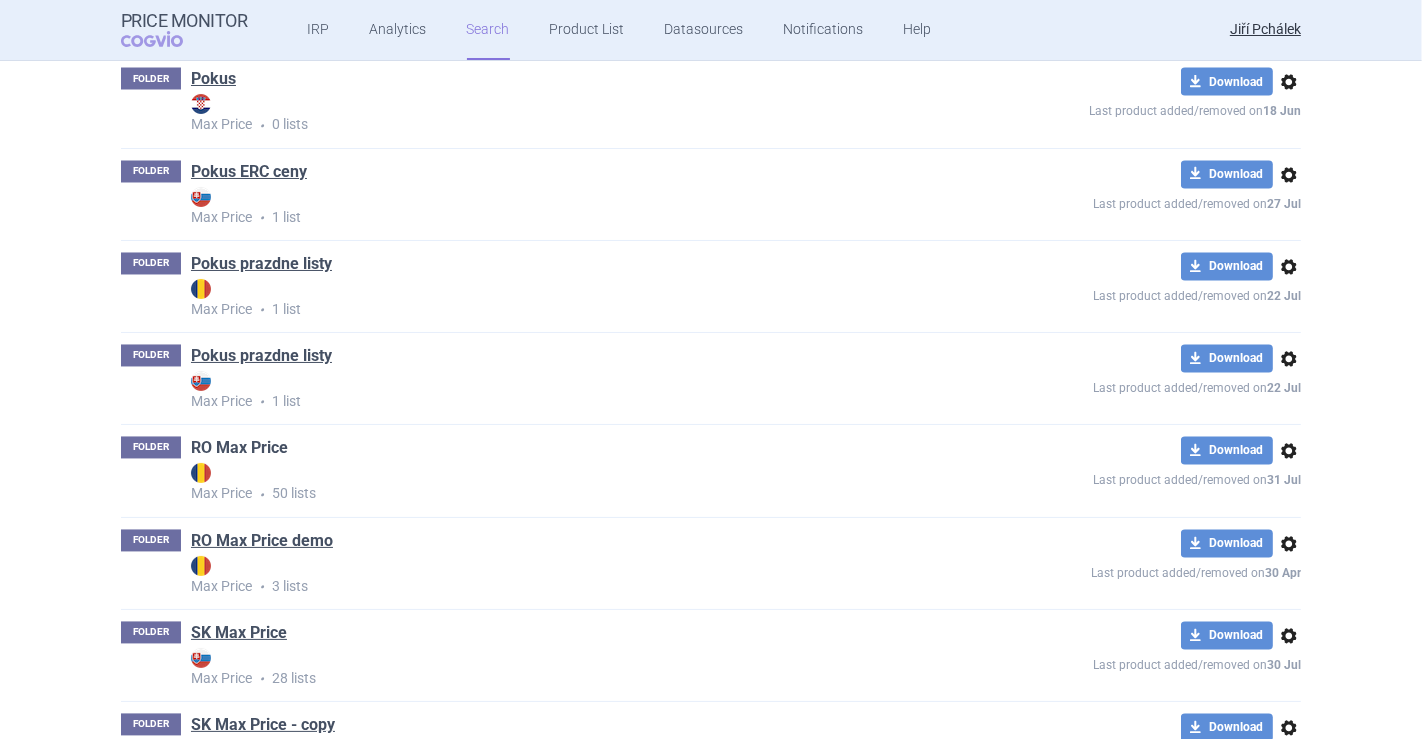 click on "RO Max Price" at bounding box center [239, 448] 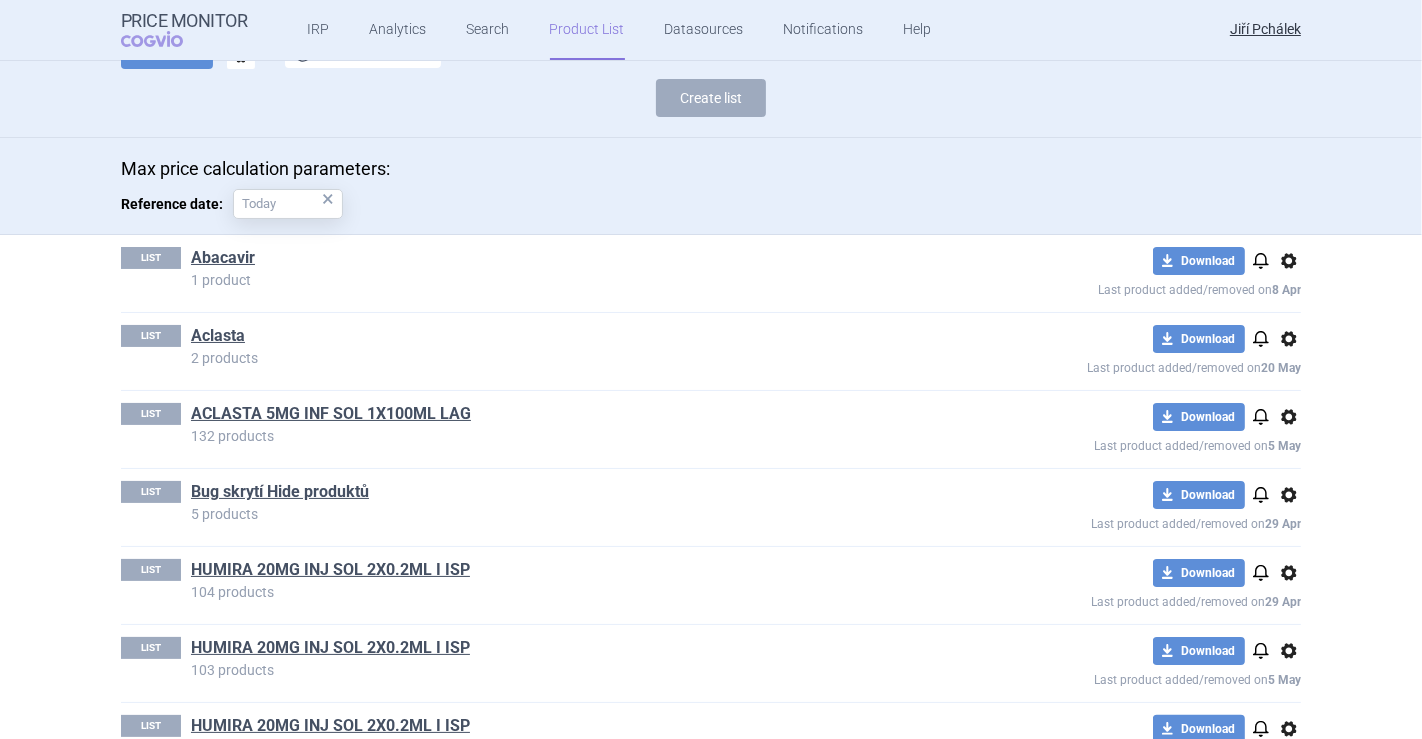 scroll, scrollTop: 508, scrollLeft: 0, axis: vertical 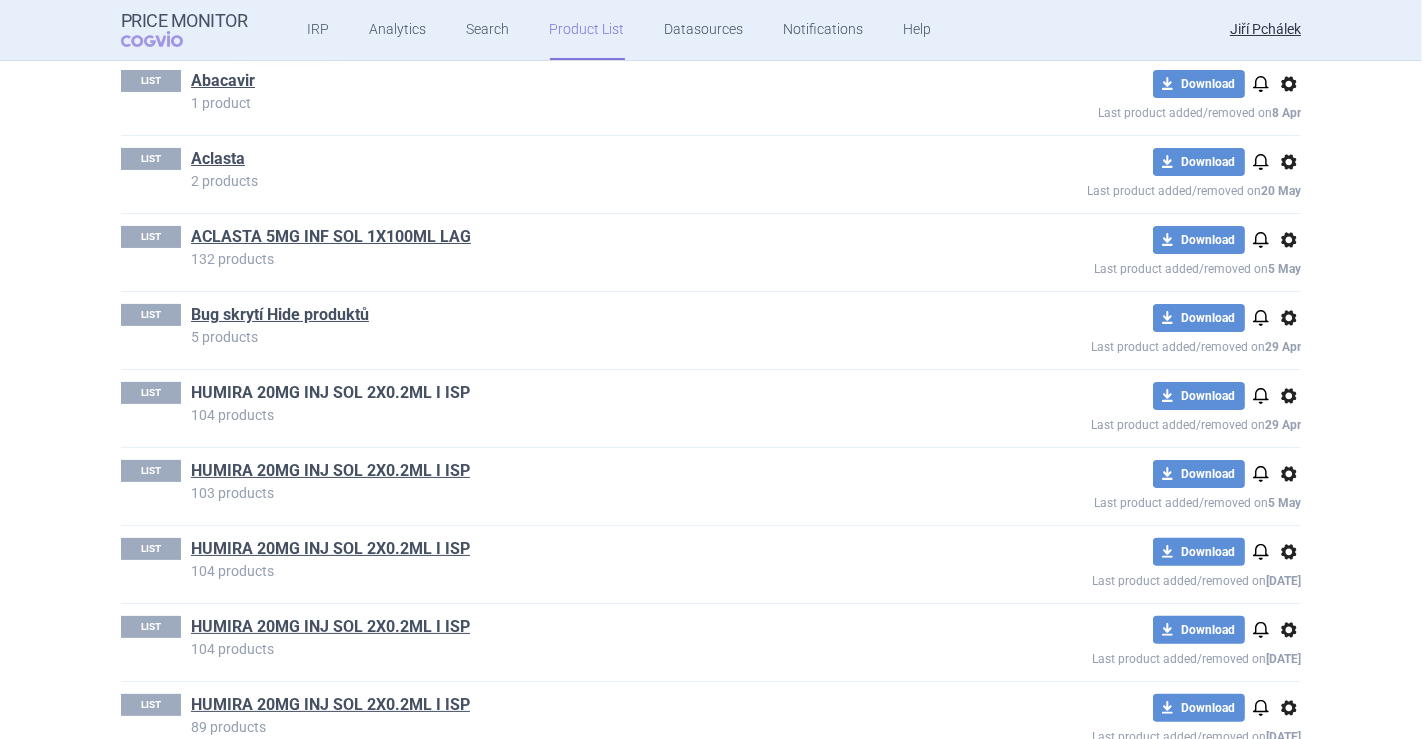 click on "HUMIRA 20MG INJ SOL 2X0.2ML I ISP" at bounding box center (330, 393) 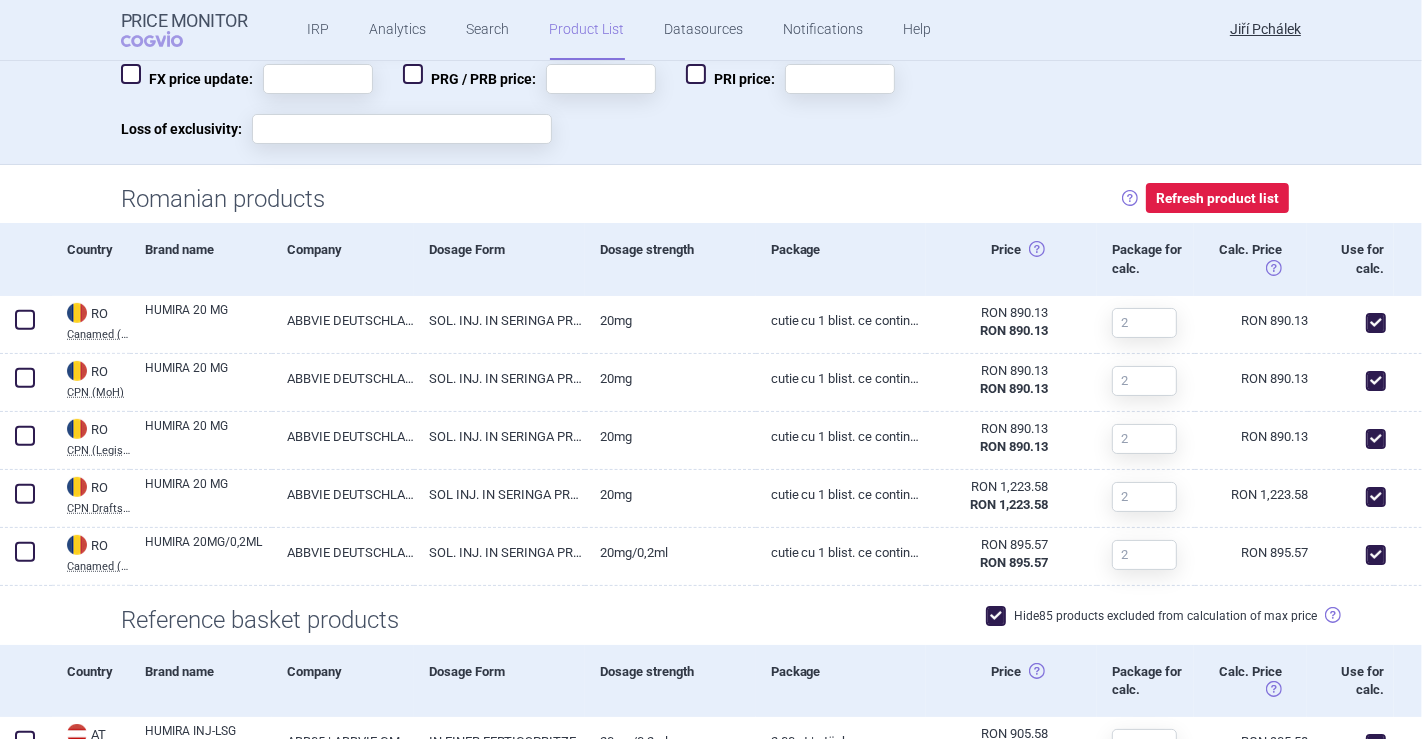 scroll, scrollTop: 585, scrollLeft: 0, axis: vertical 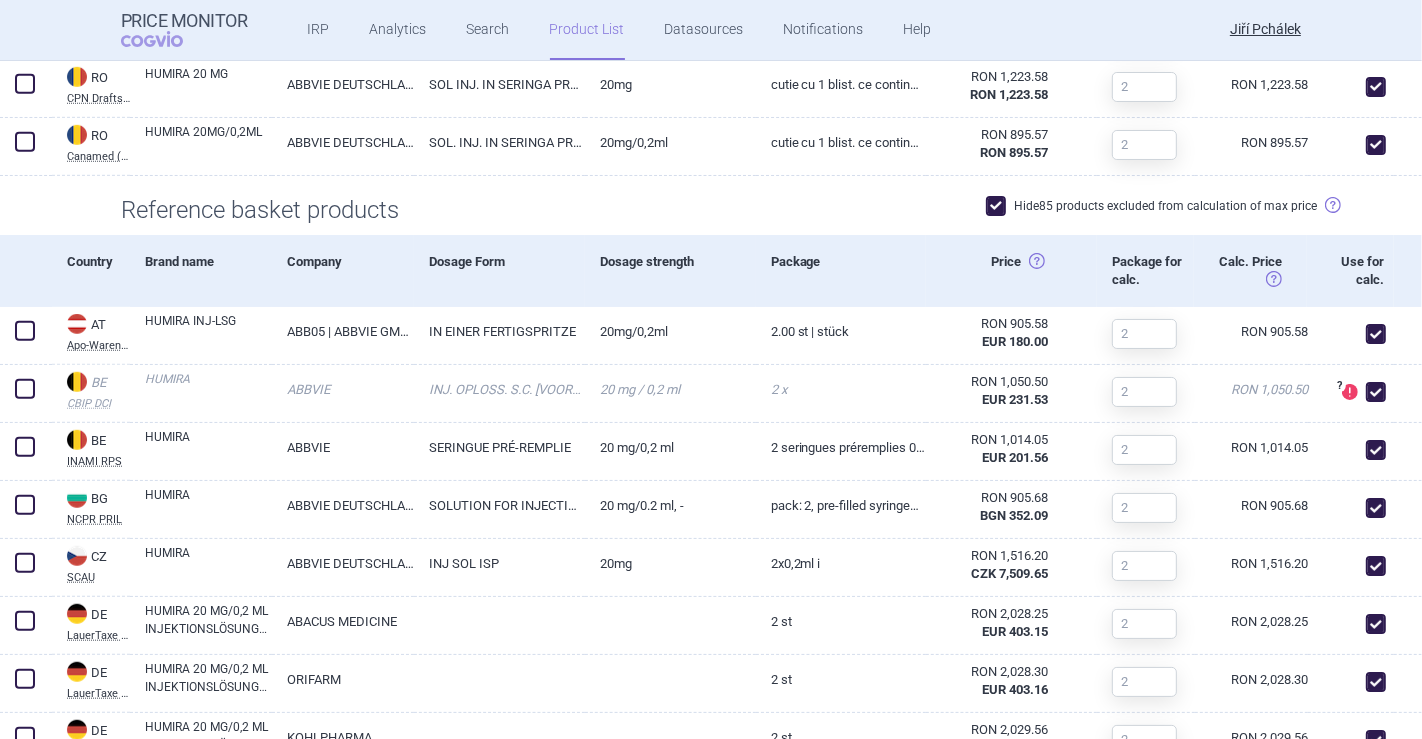 click at bounding box center (996, 206) 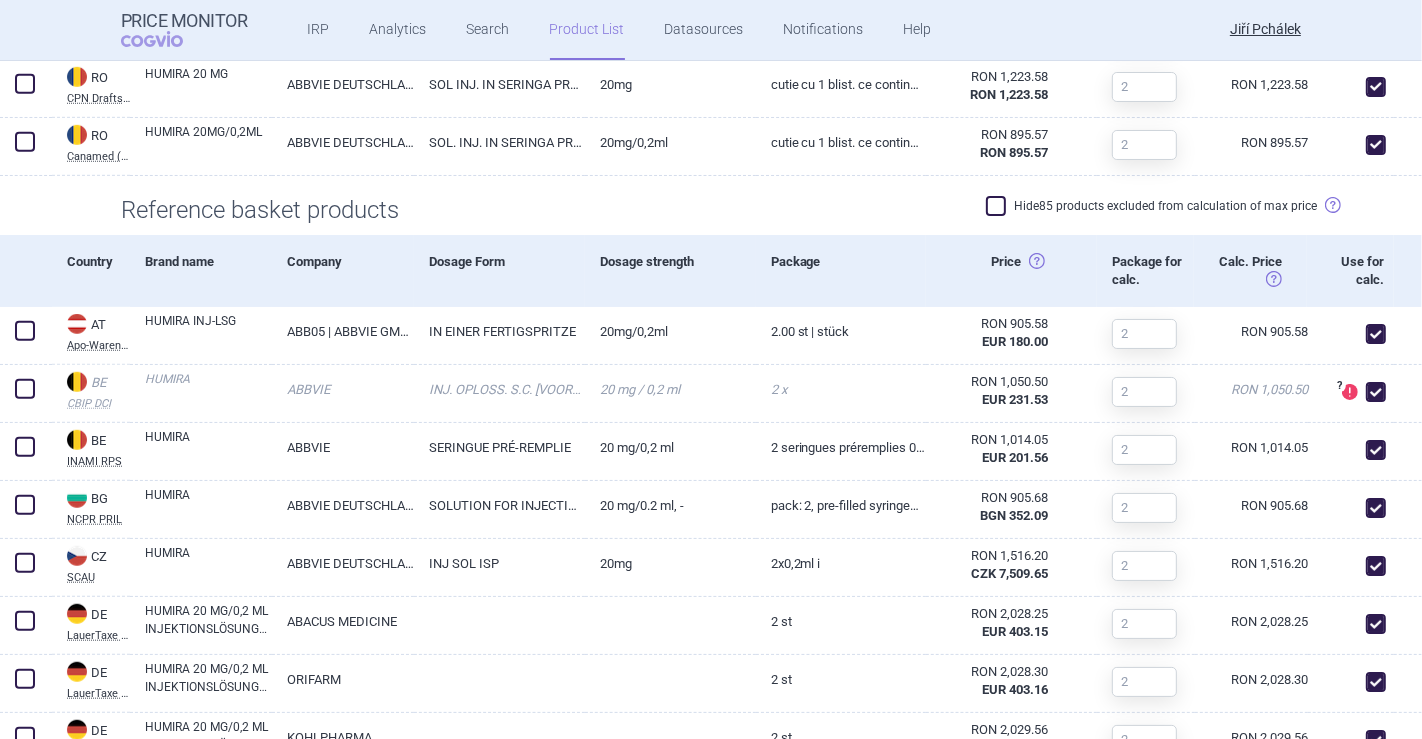 checkbox on "false" 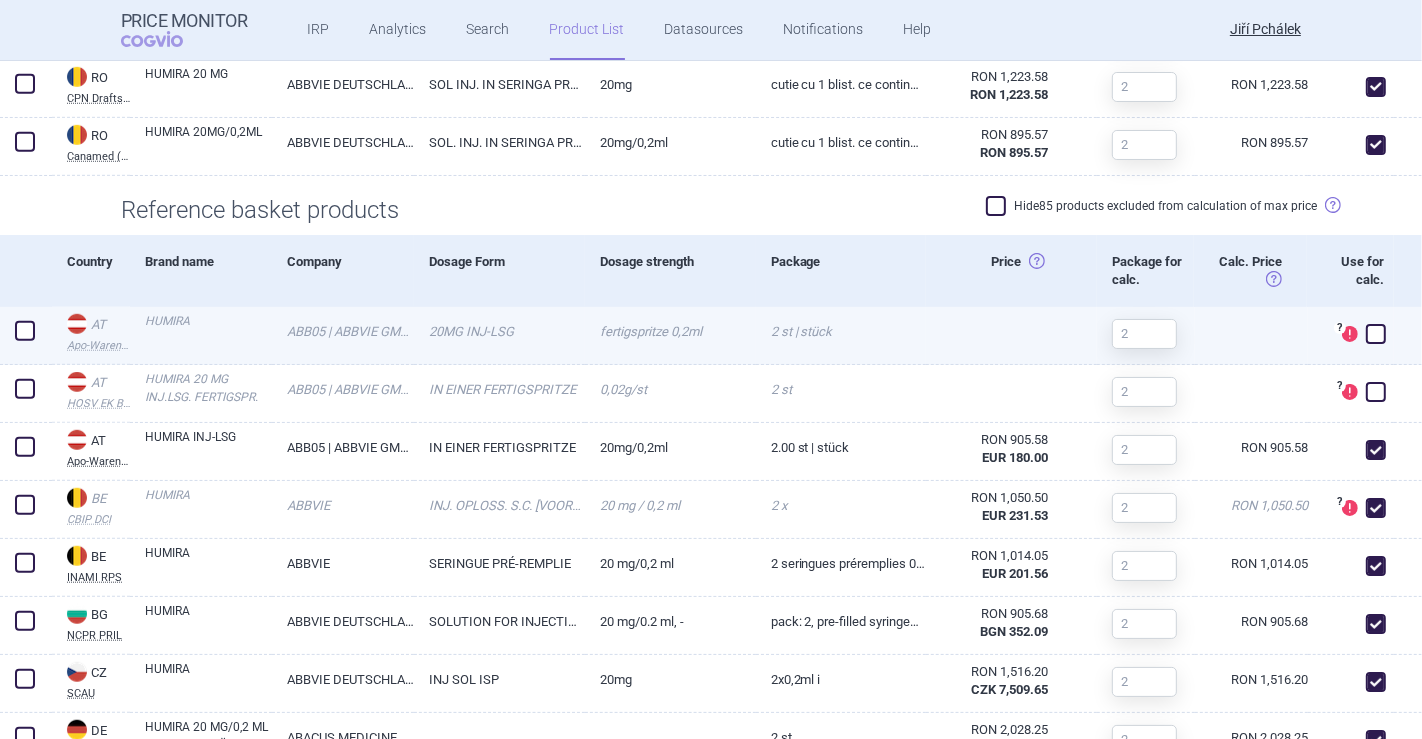 click at bounding box center (1376, 334) 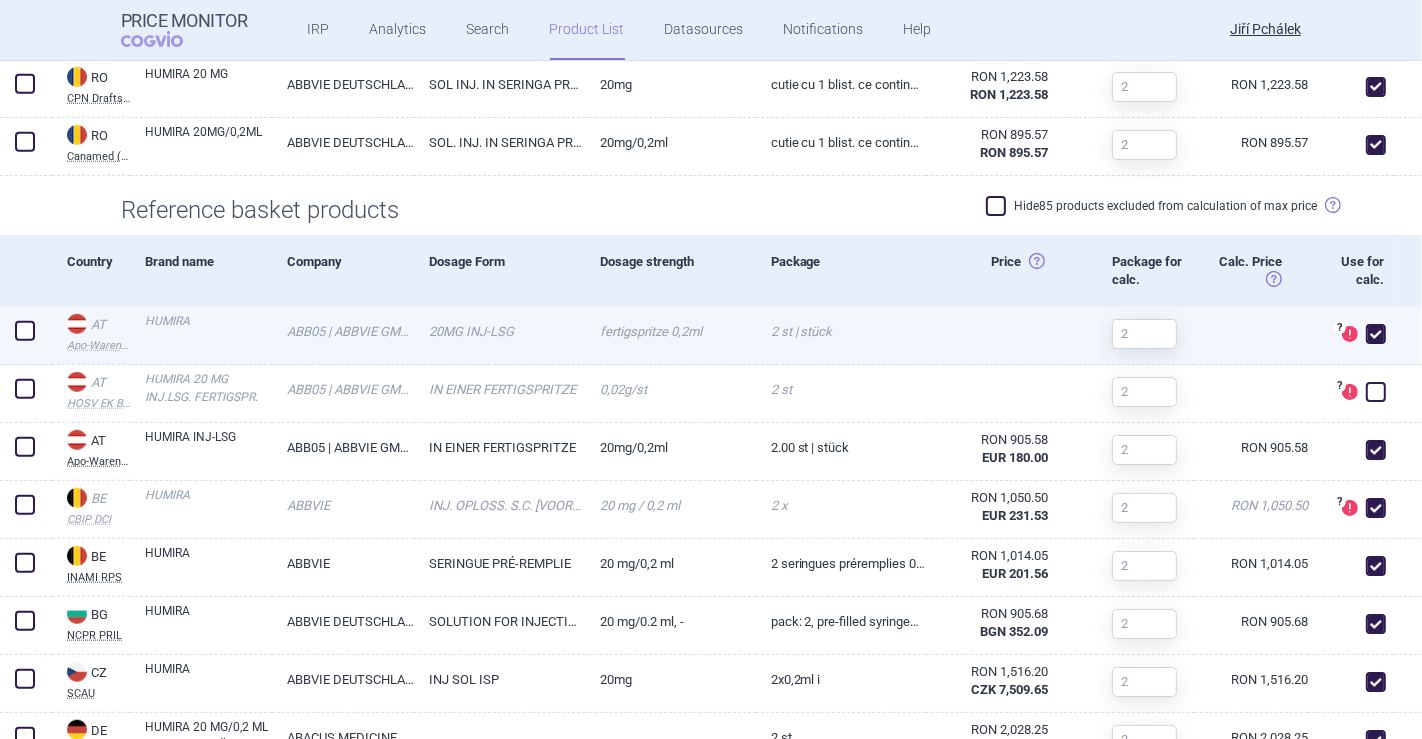 checkbox on "true" 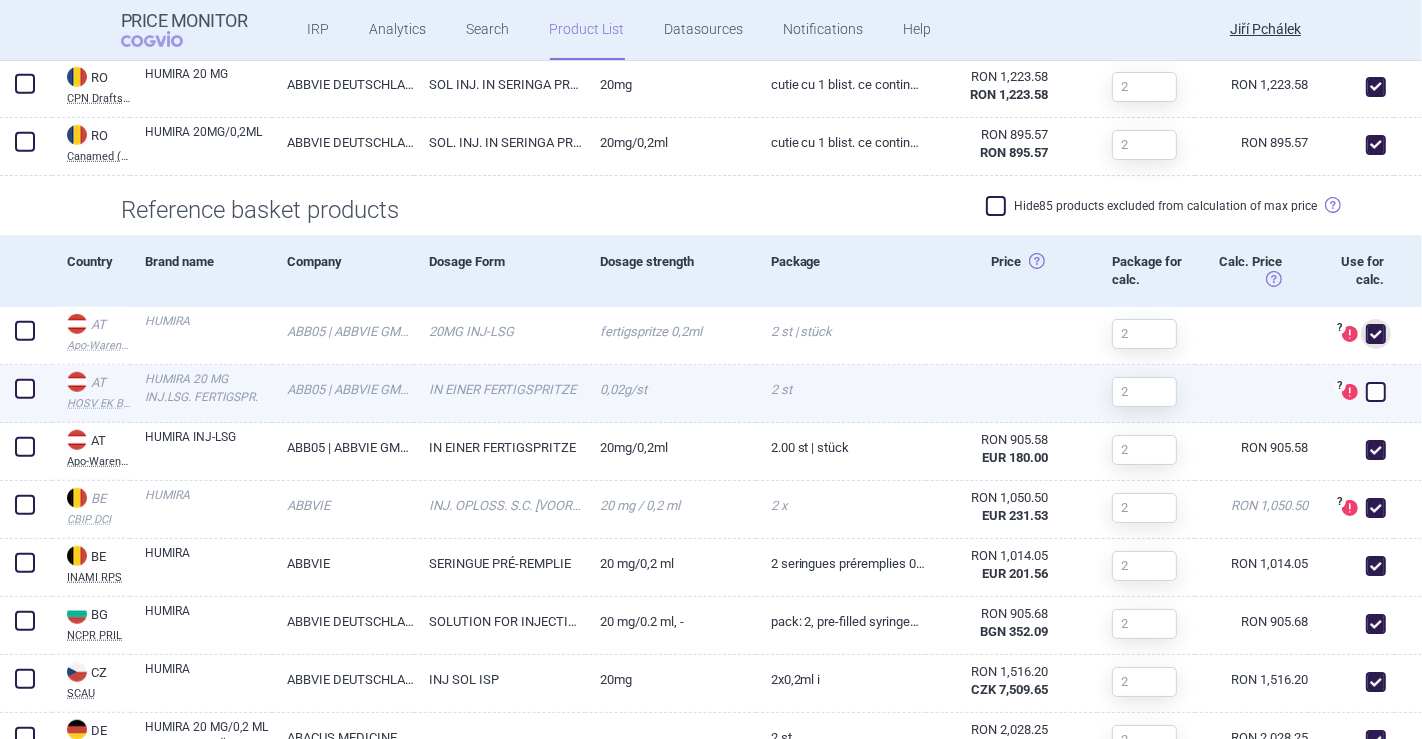 click at bounding box center [1376, 392] 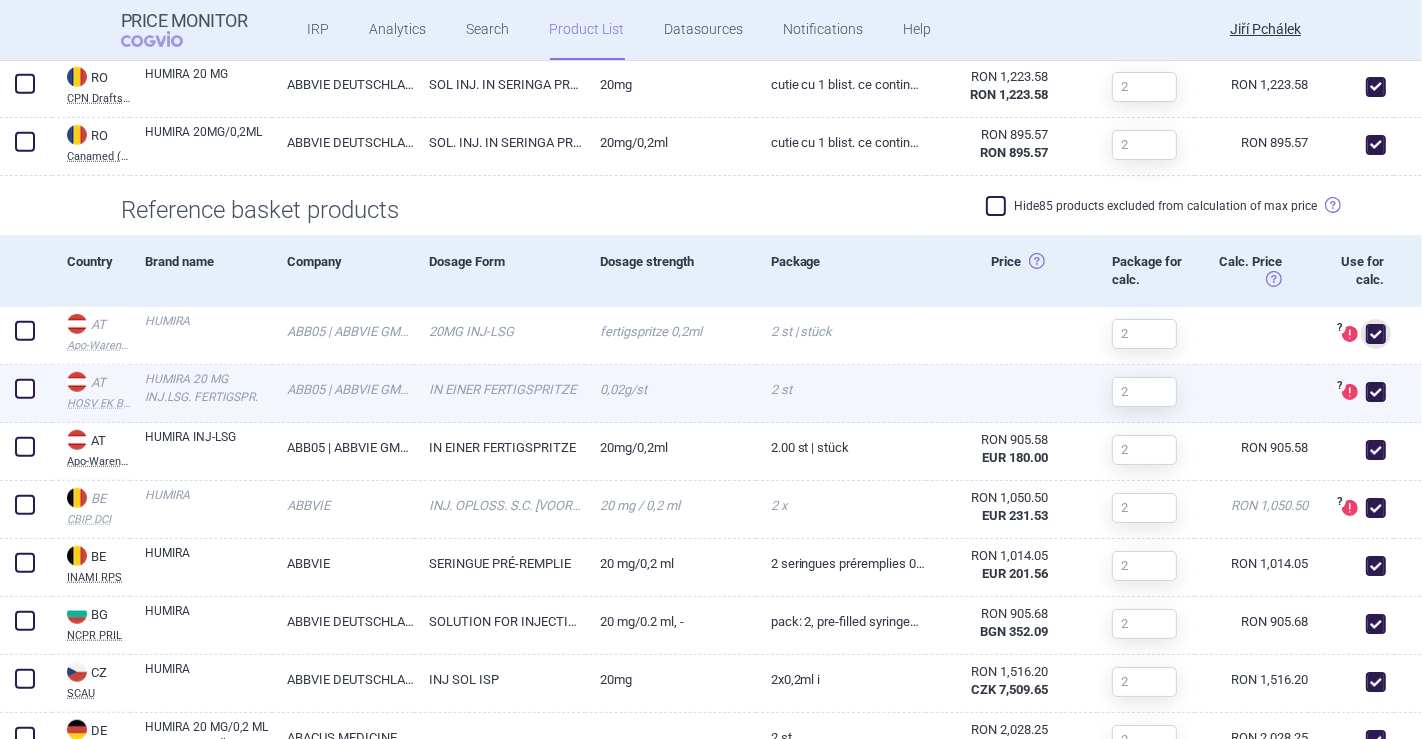 checkbox on "true" 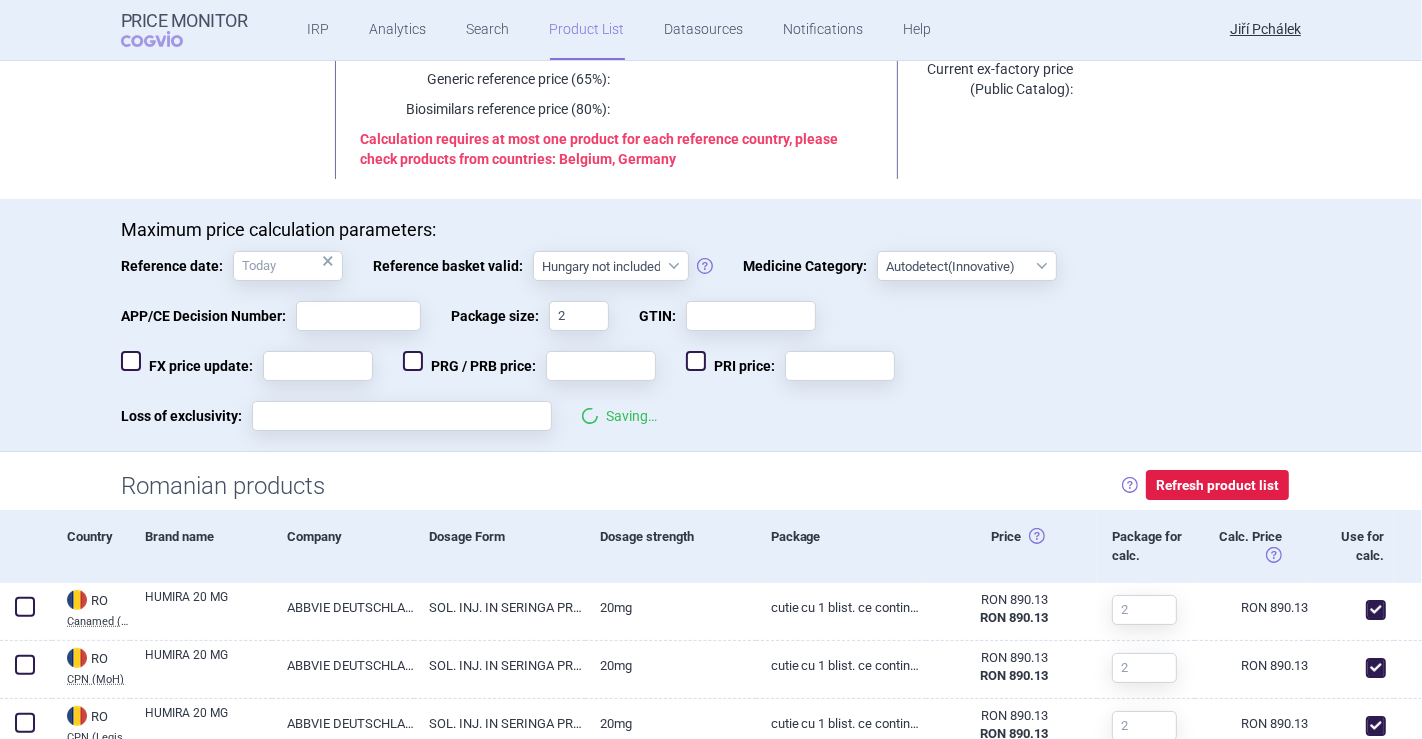 scroll, scrollTop: 303, scrollLeft: 0, axis: vertical 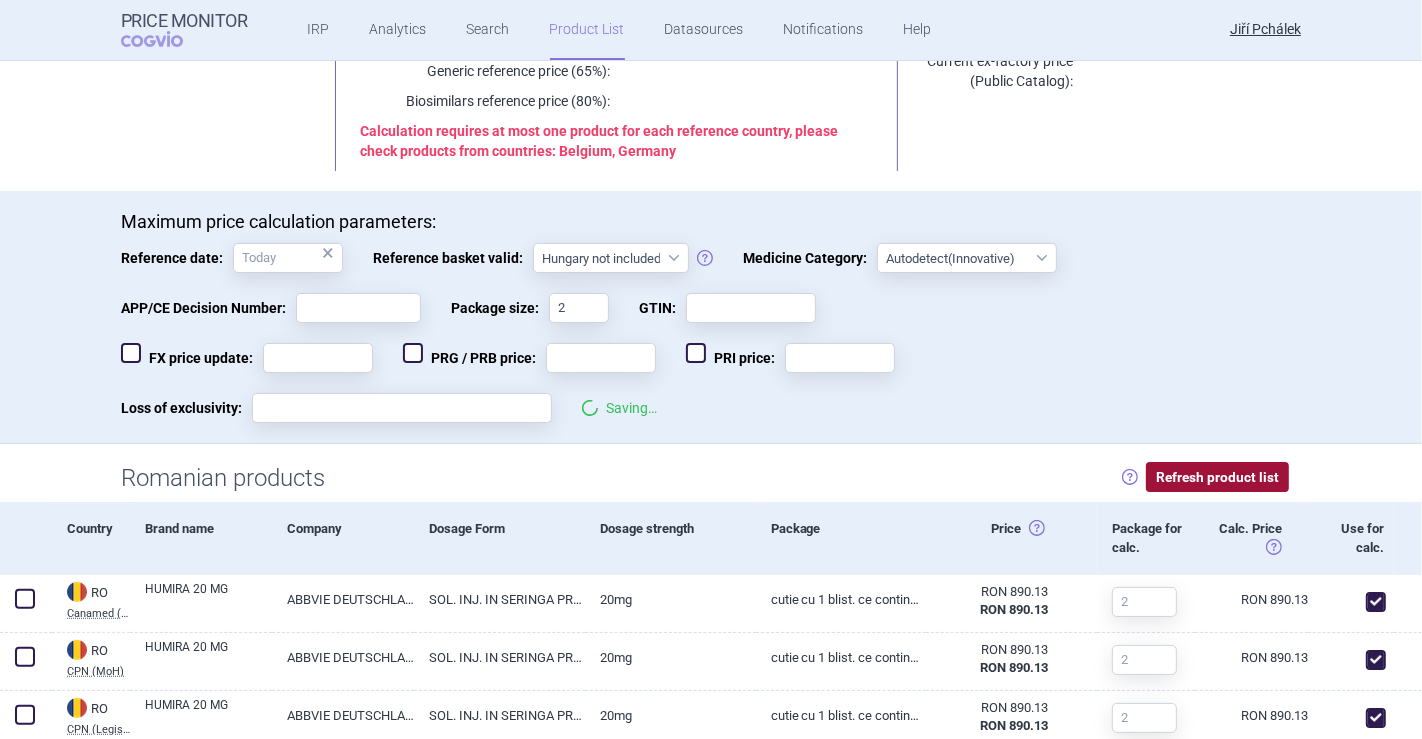 click on "Refresh product list" at bounding box center [1217, 477] 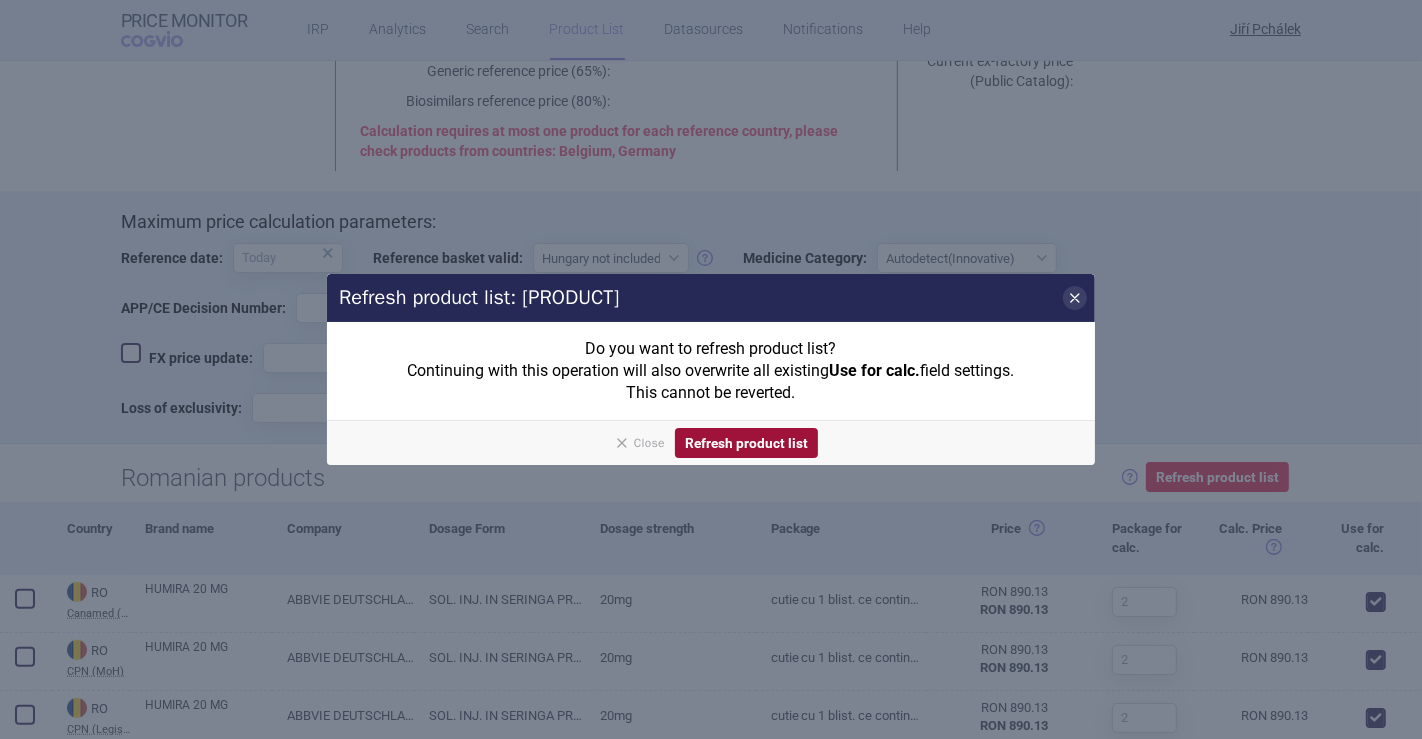 click on "Refresh product list" at bounding box center (746, 443) 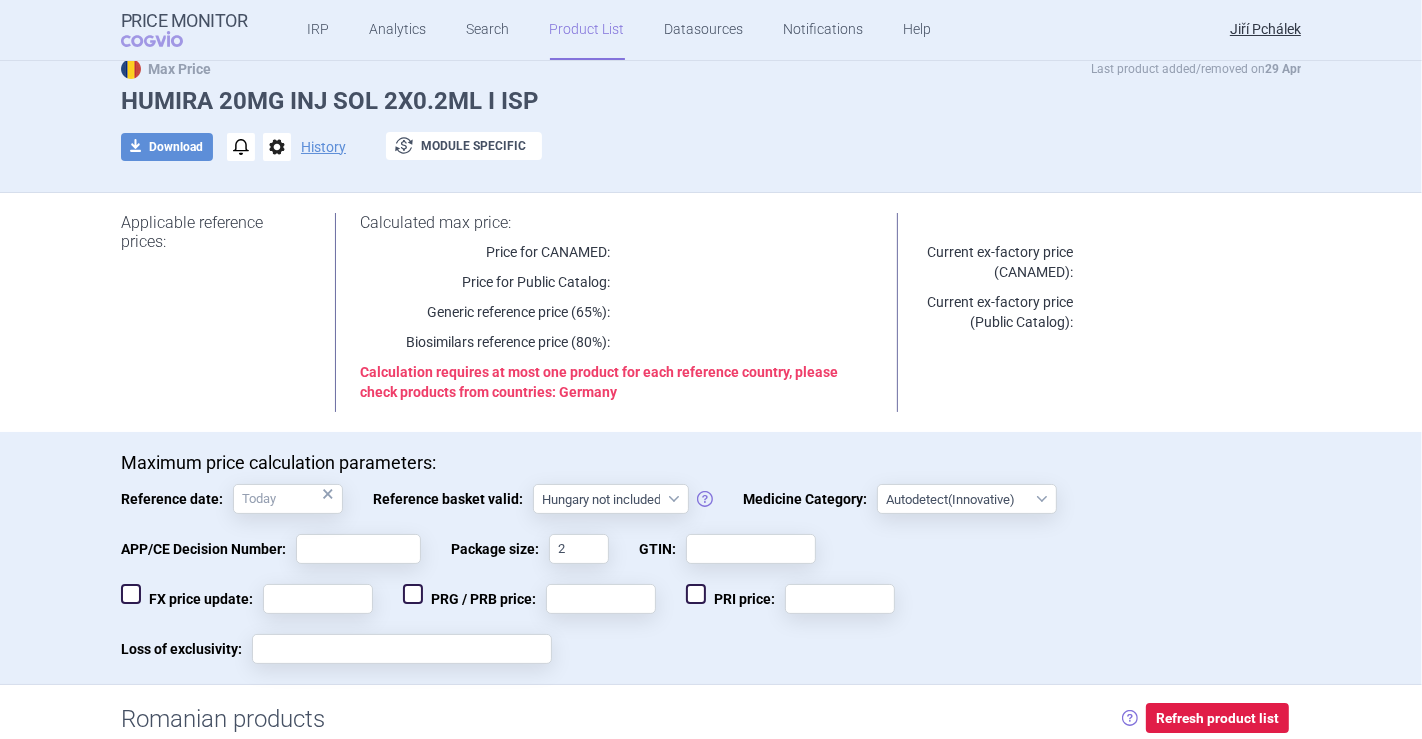scroll, scrollTop: 0, scrollLeft: 0, axis: both 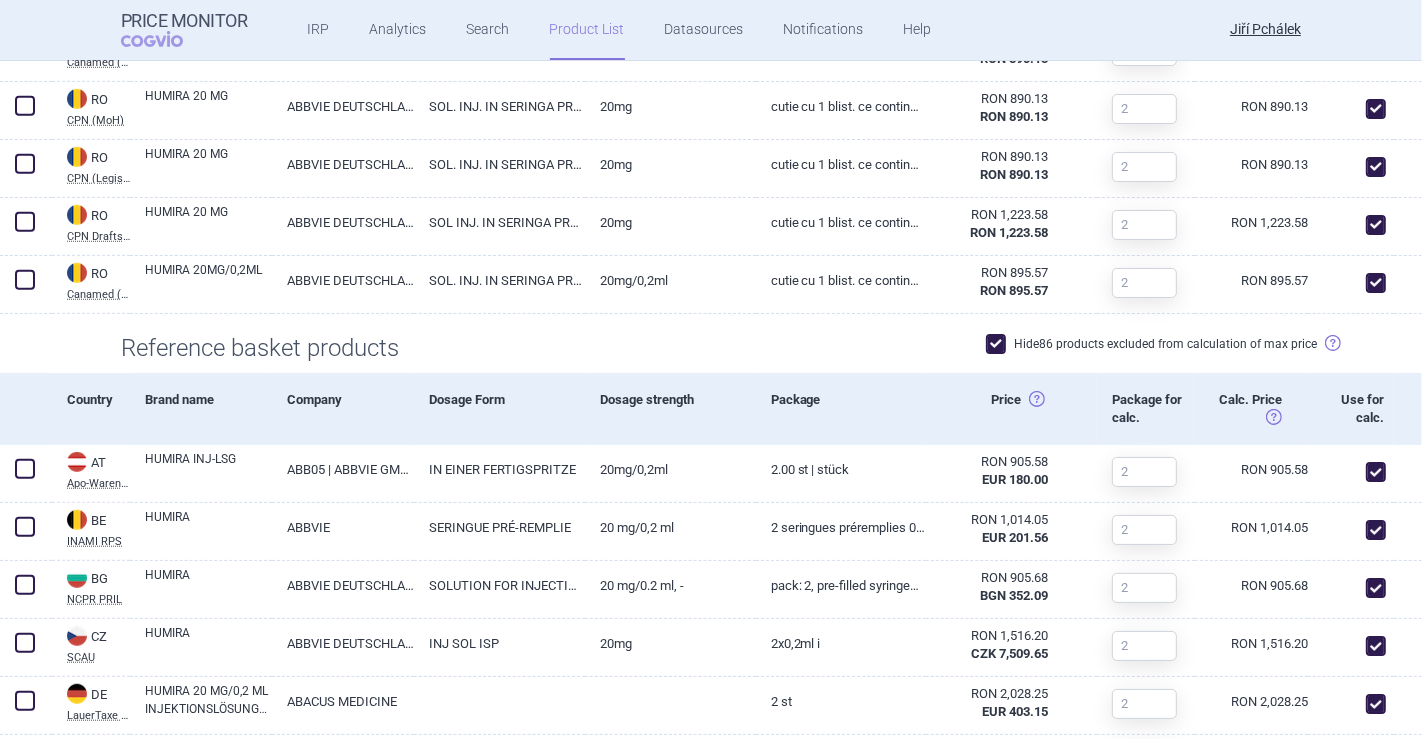 click on "Hide  86   products   excluded from calculation of max price" at bounding box center (1151, 344) 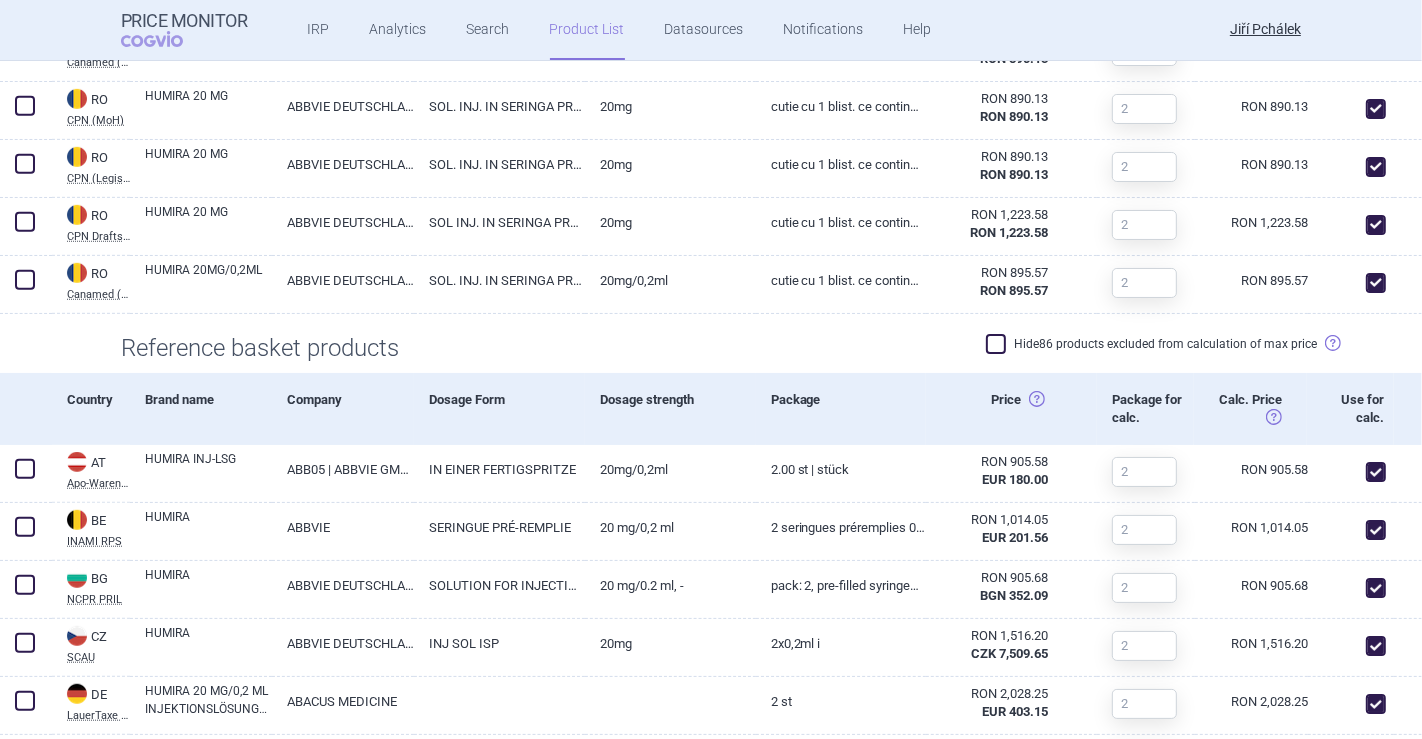 checkbox on "false" 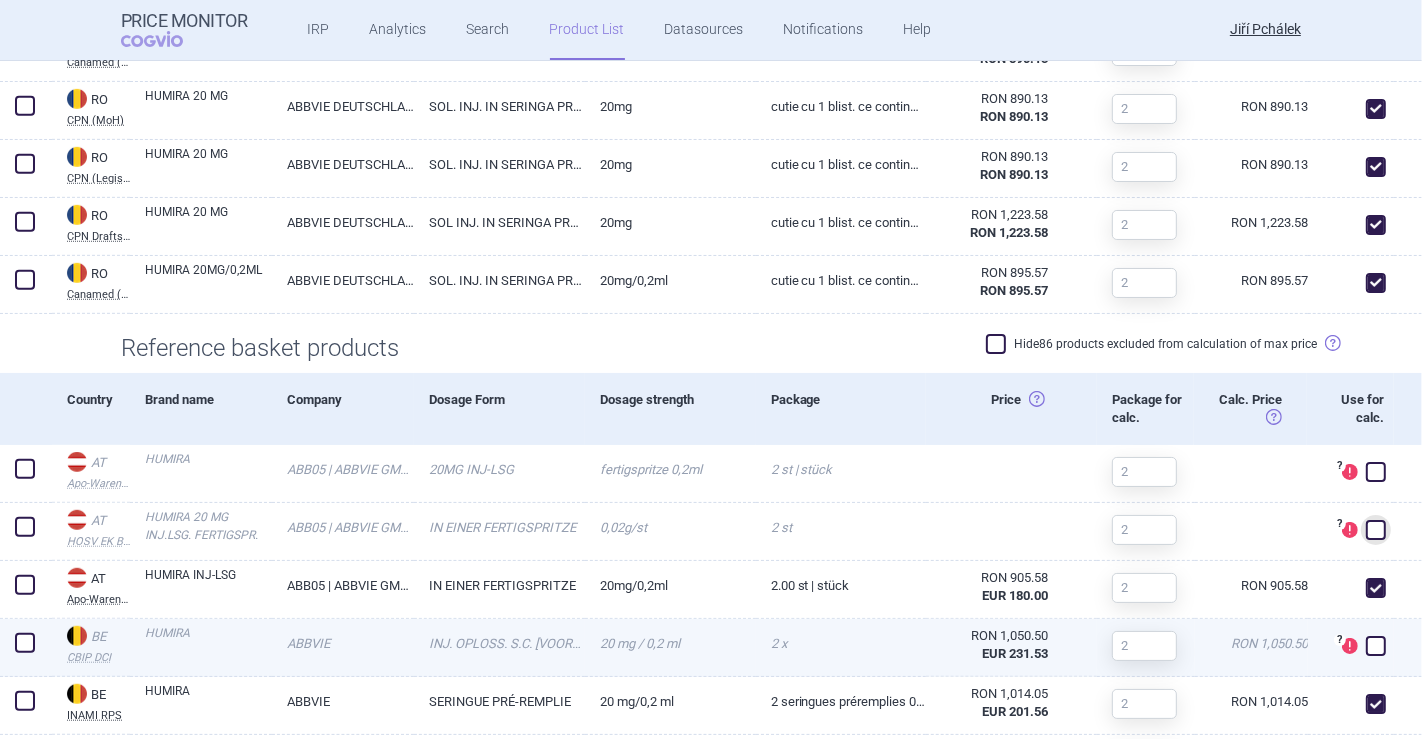 click at bounding box center [1376, 646] 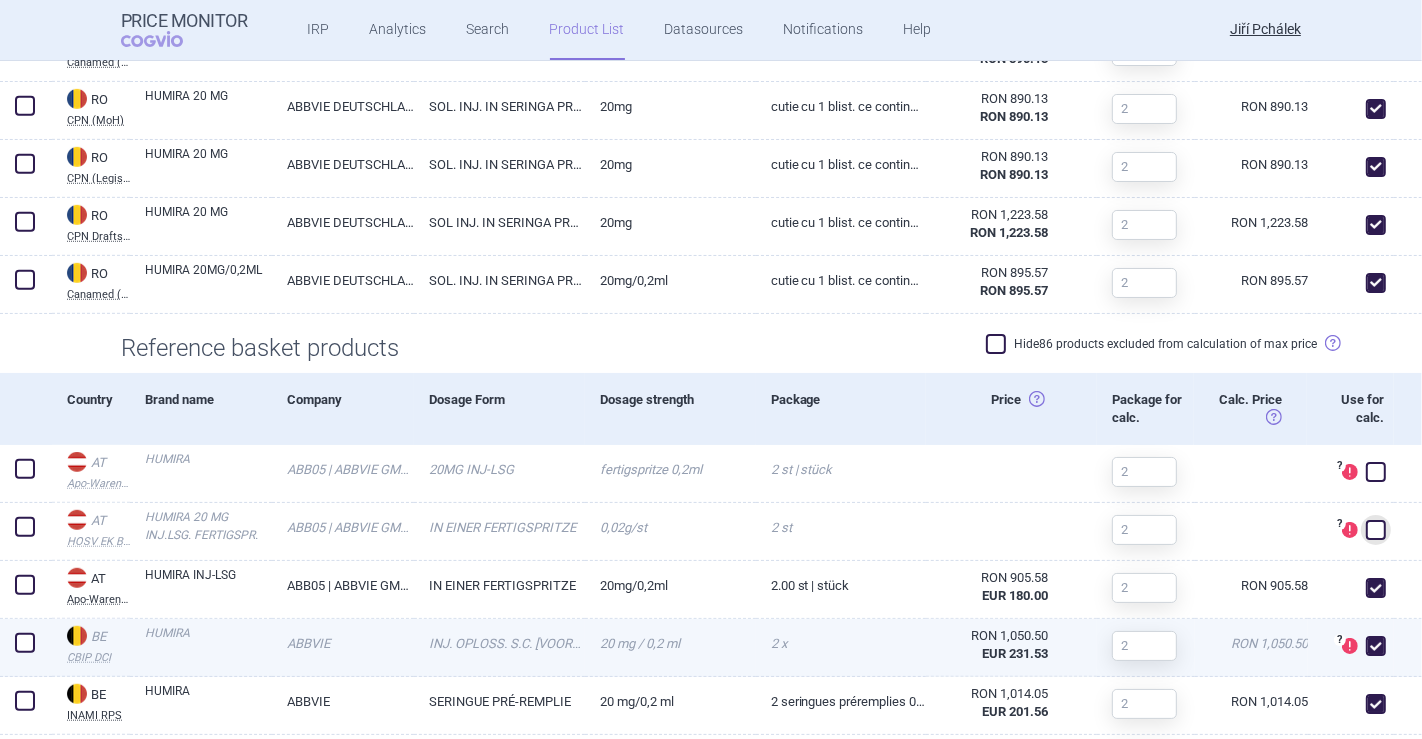 checkbox on "true" 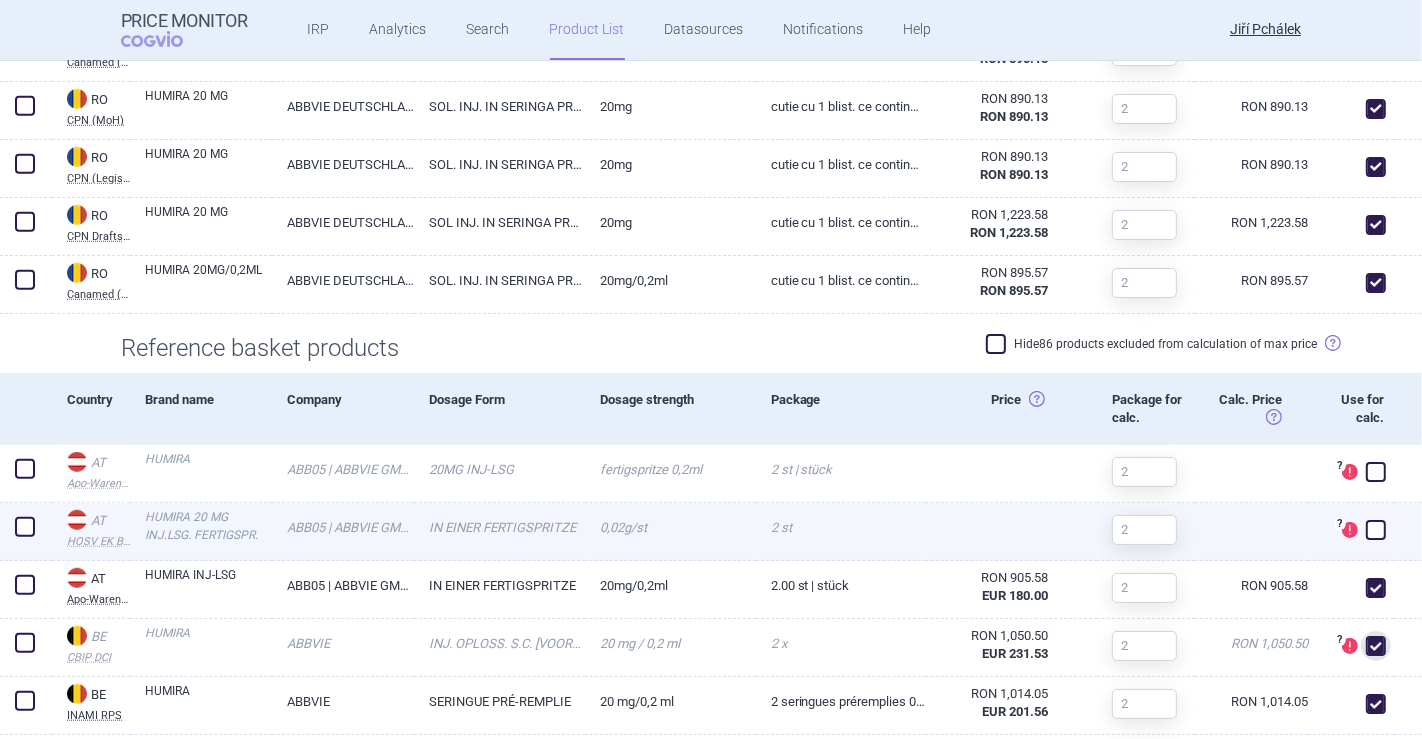 drag, startPoint x: 1350, startPoint y: 512, endPoint x: 1351, endPoint y: 524, distance: 12.0415945 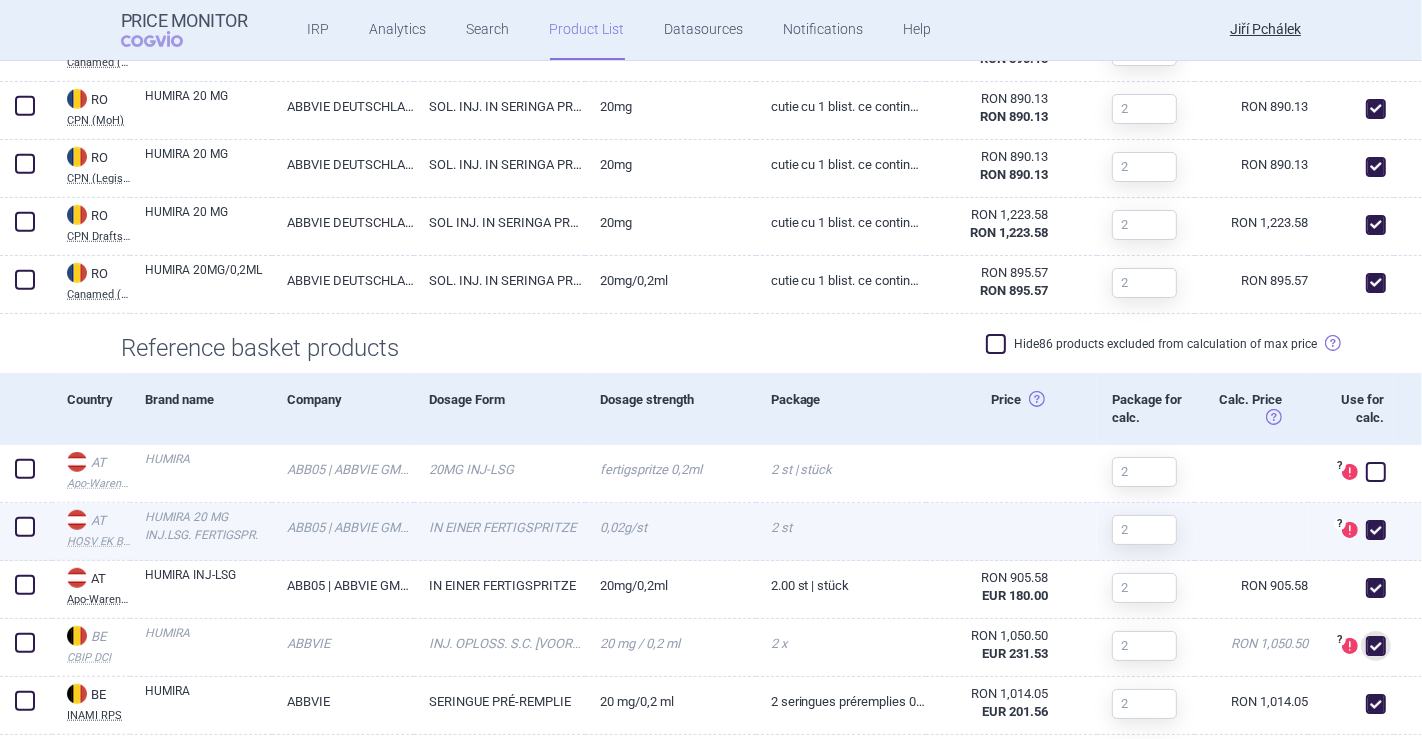checkbox on "true" 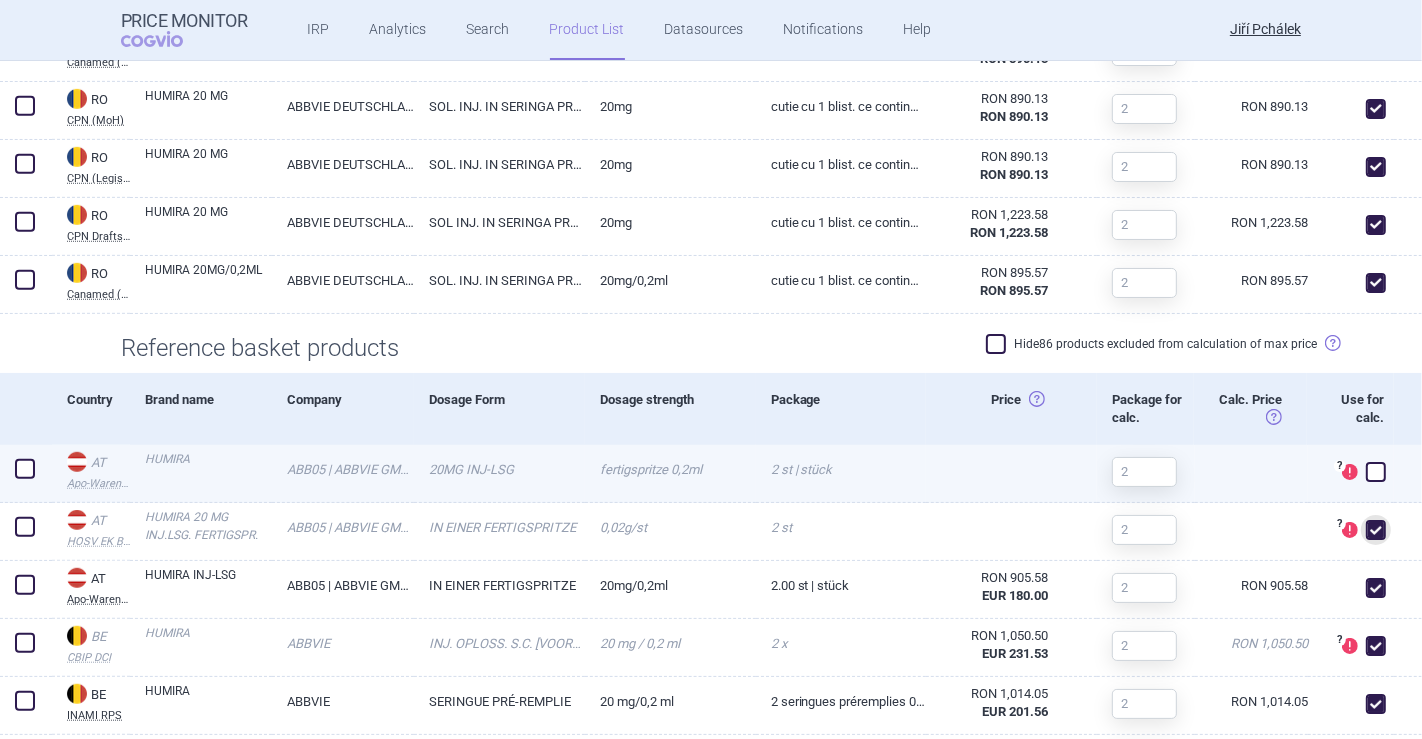 drag, startPoint x: 1365, startPoint y: 445, endPoint x: 1352, endPoint y: 472, distance: 29.966648 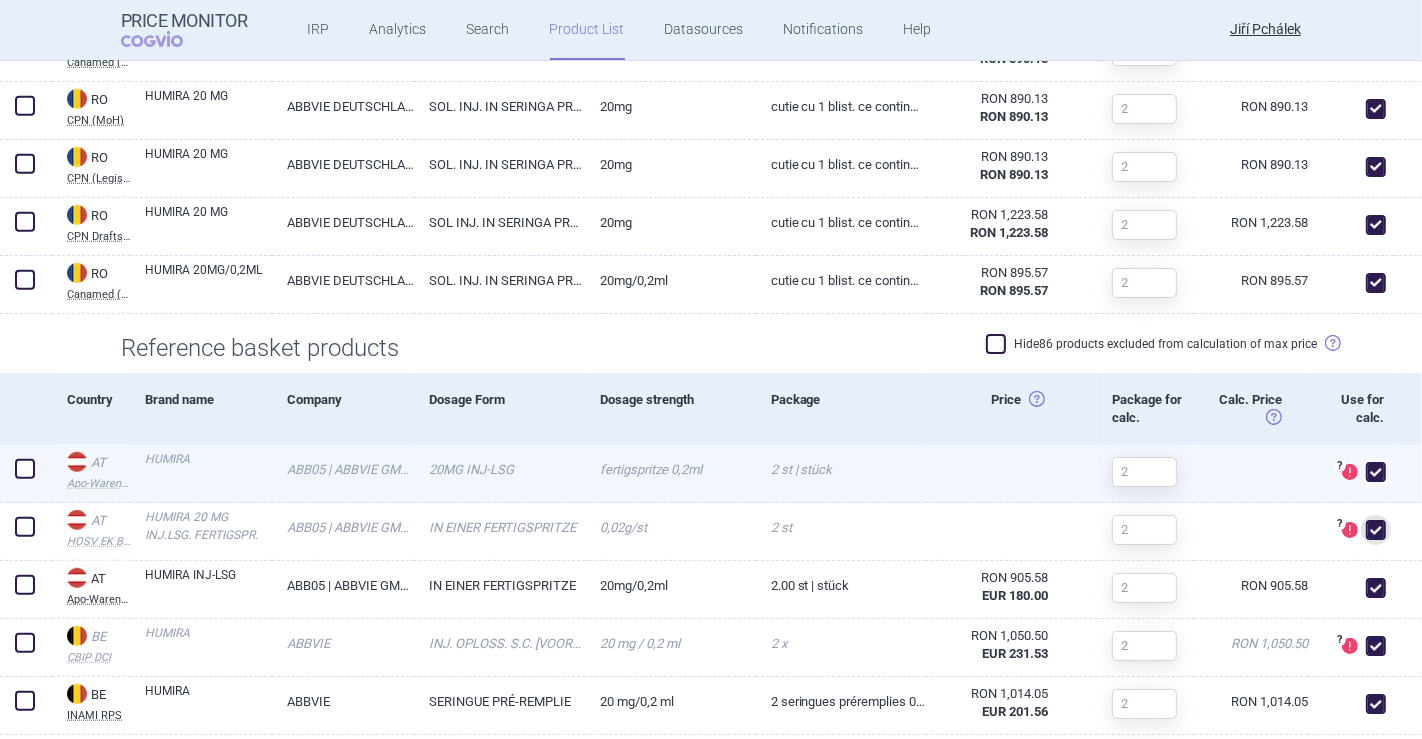 checkbox on "true" 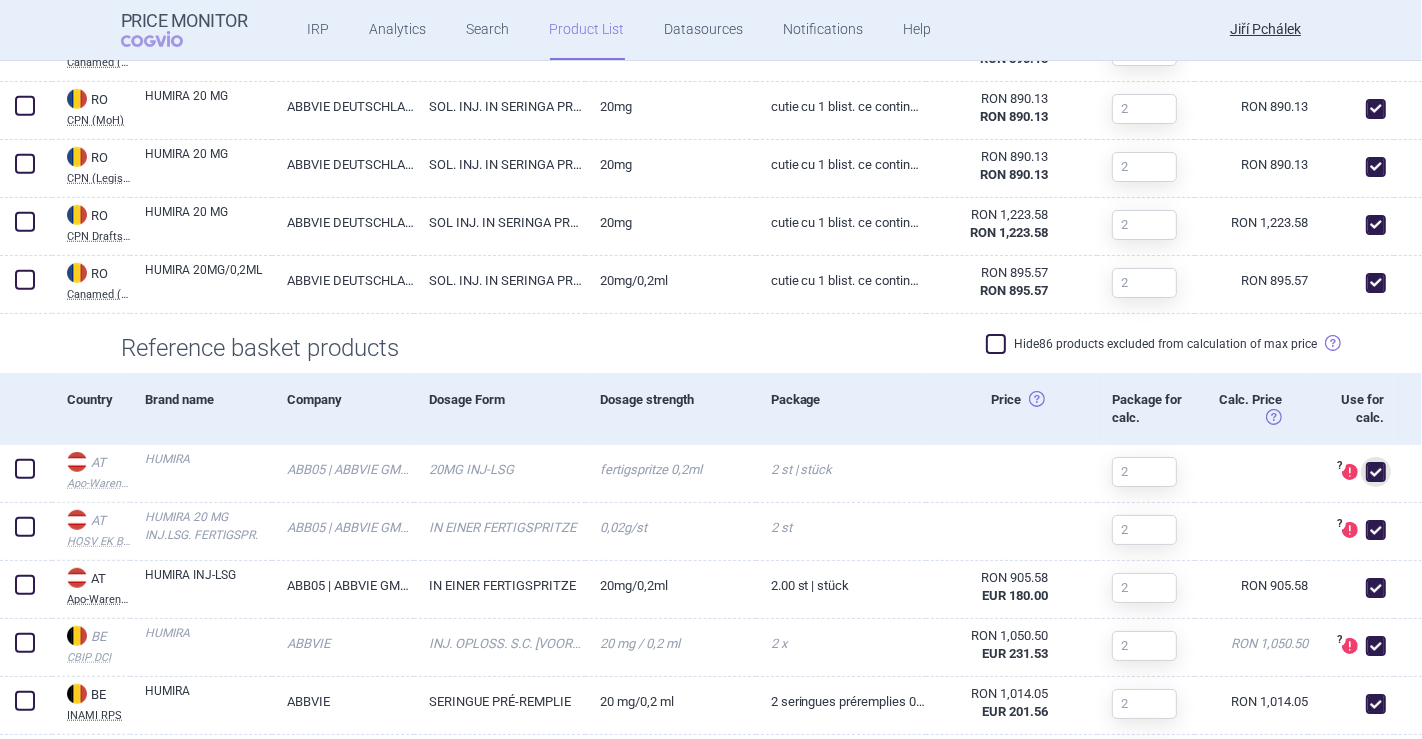 click at bounding box center (996, 344) 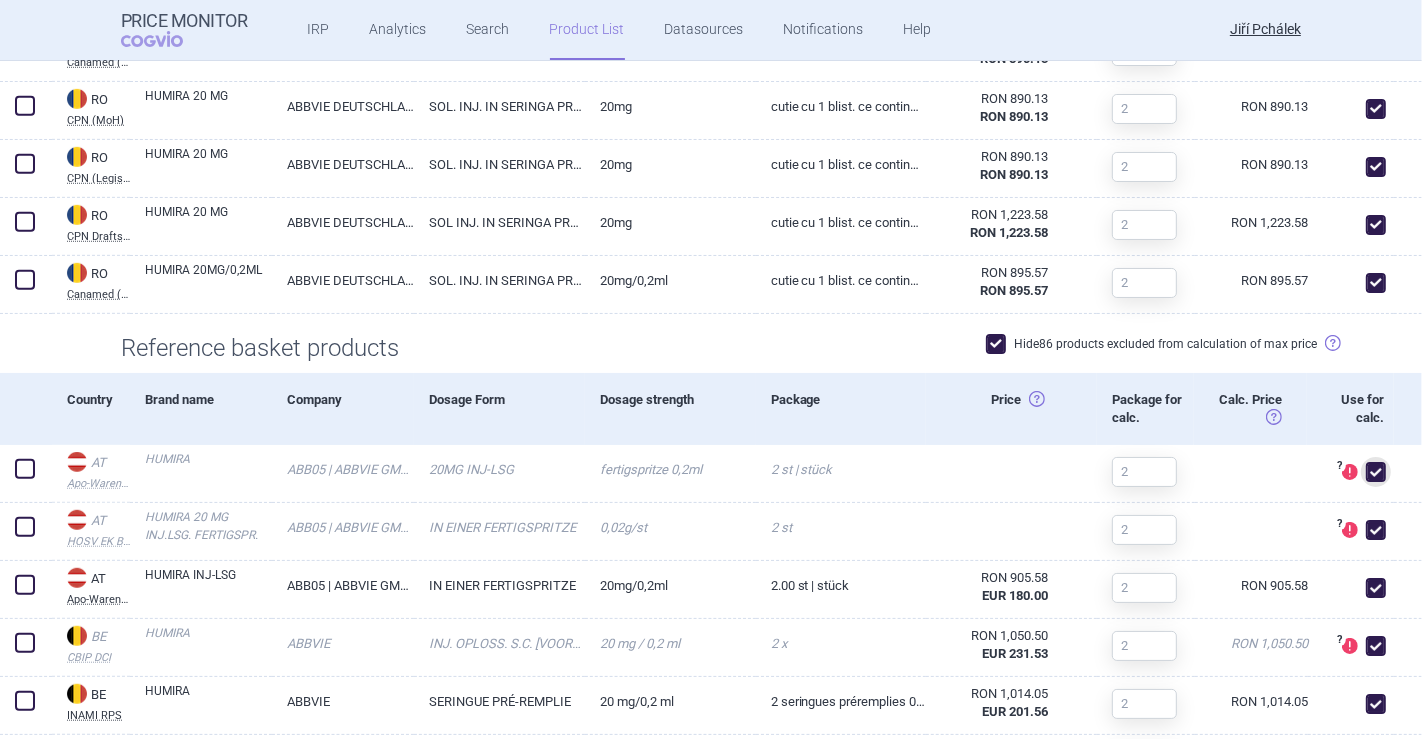 checkbox on "true" 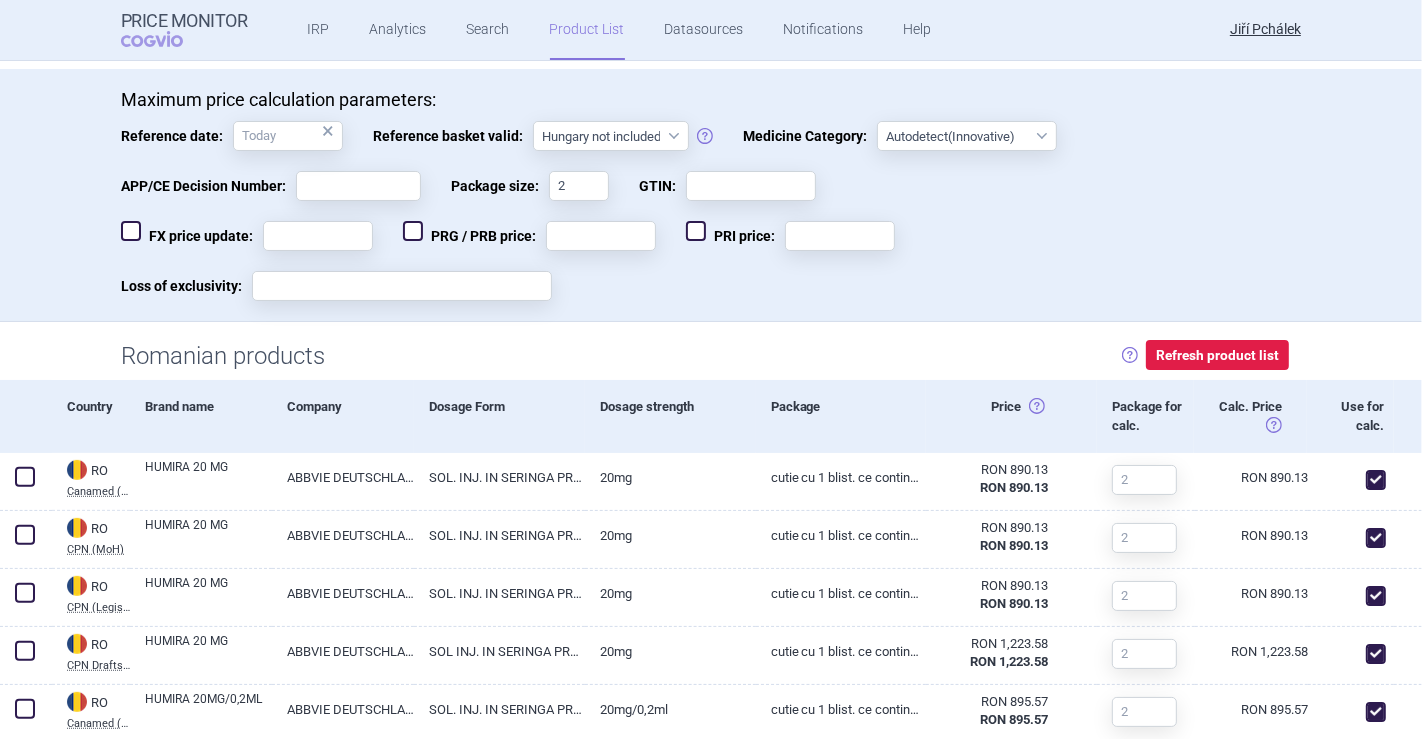 scroll, scrollTop: 413, scrollLeft: 0, axis: vertical 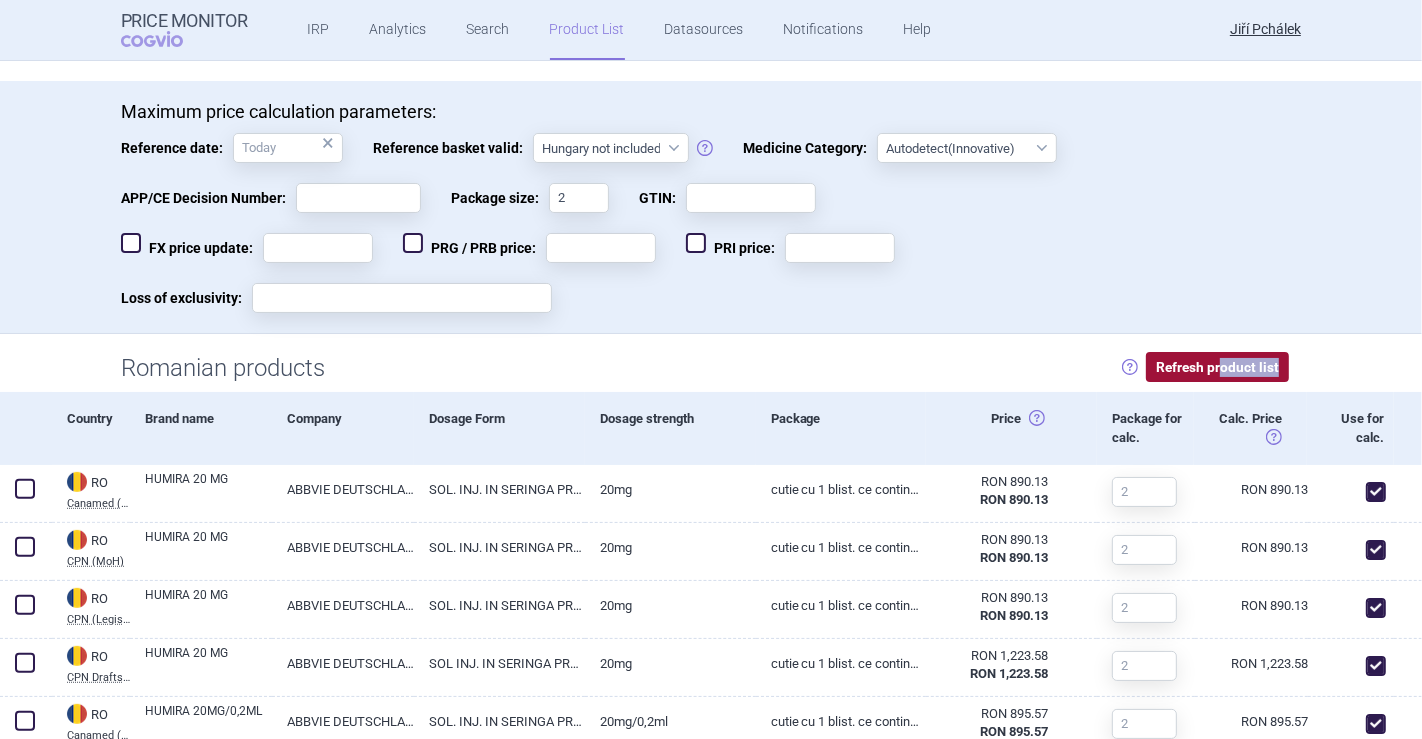 drag, startPoint x: 1208, startPoint y: 383, endPoint x: 1214, endPoint y: 360, distance: 23.769728 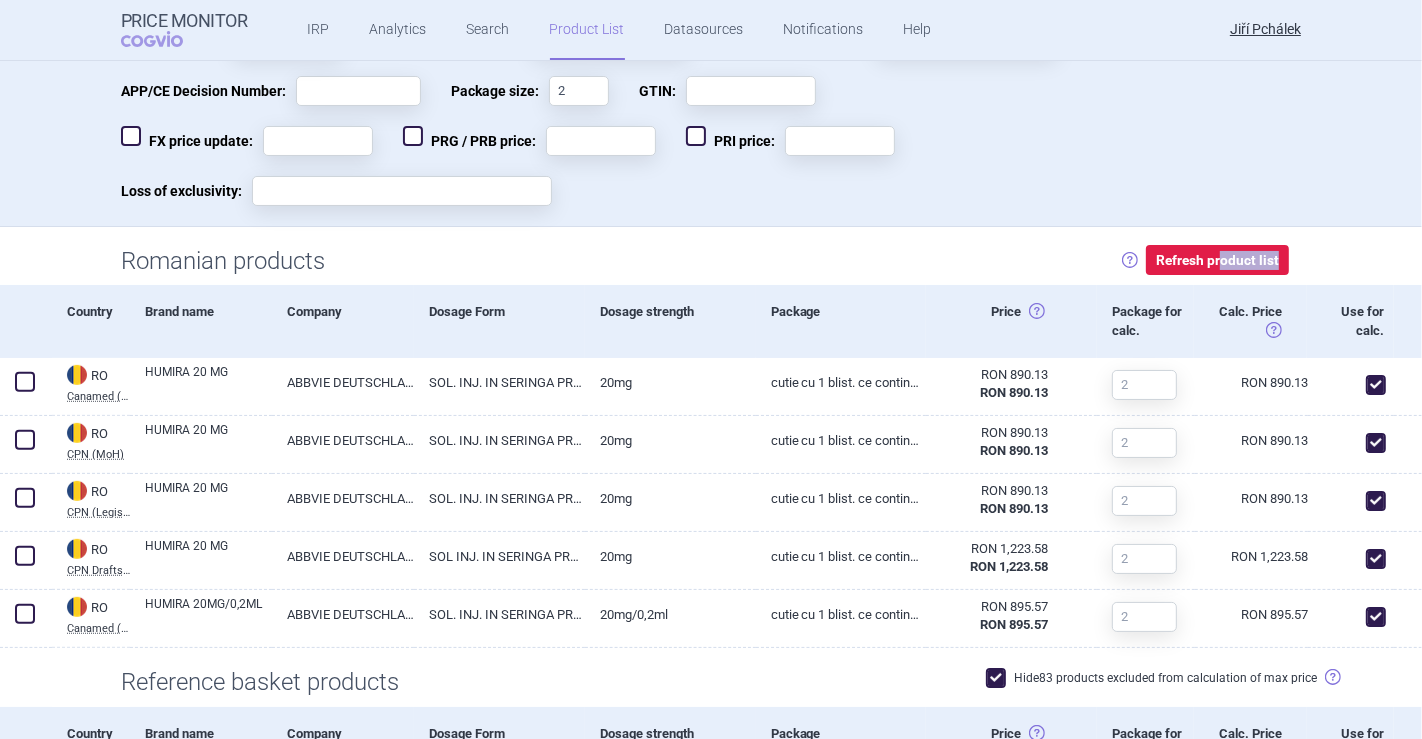 scroll, scrollTop: 537, scrollLeft: 0, axis: vertical 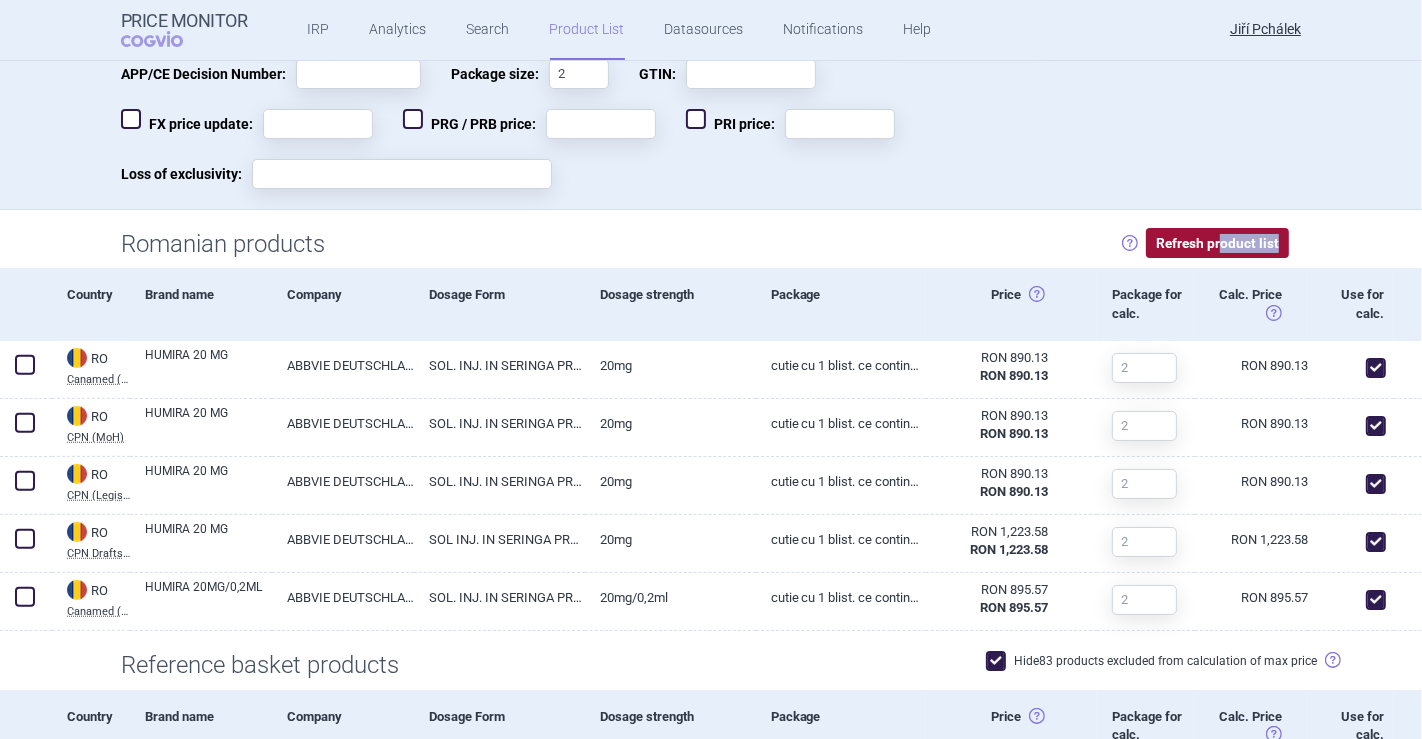 click on "Refresh product list" at bounding box center (1217, 243) 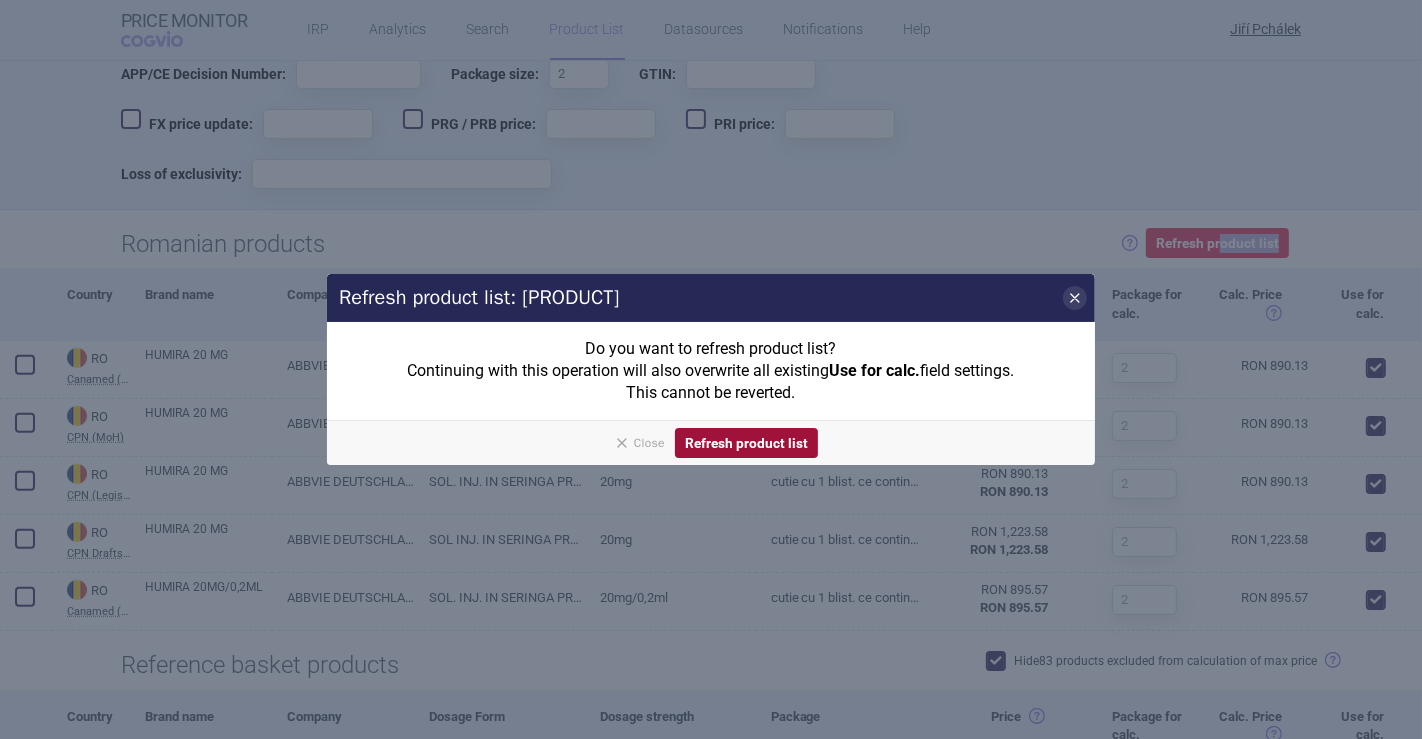 click on "Refresh product list" at bounding box center [746, 443] 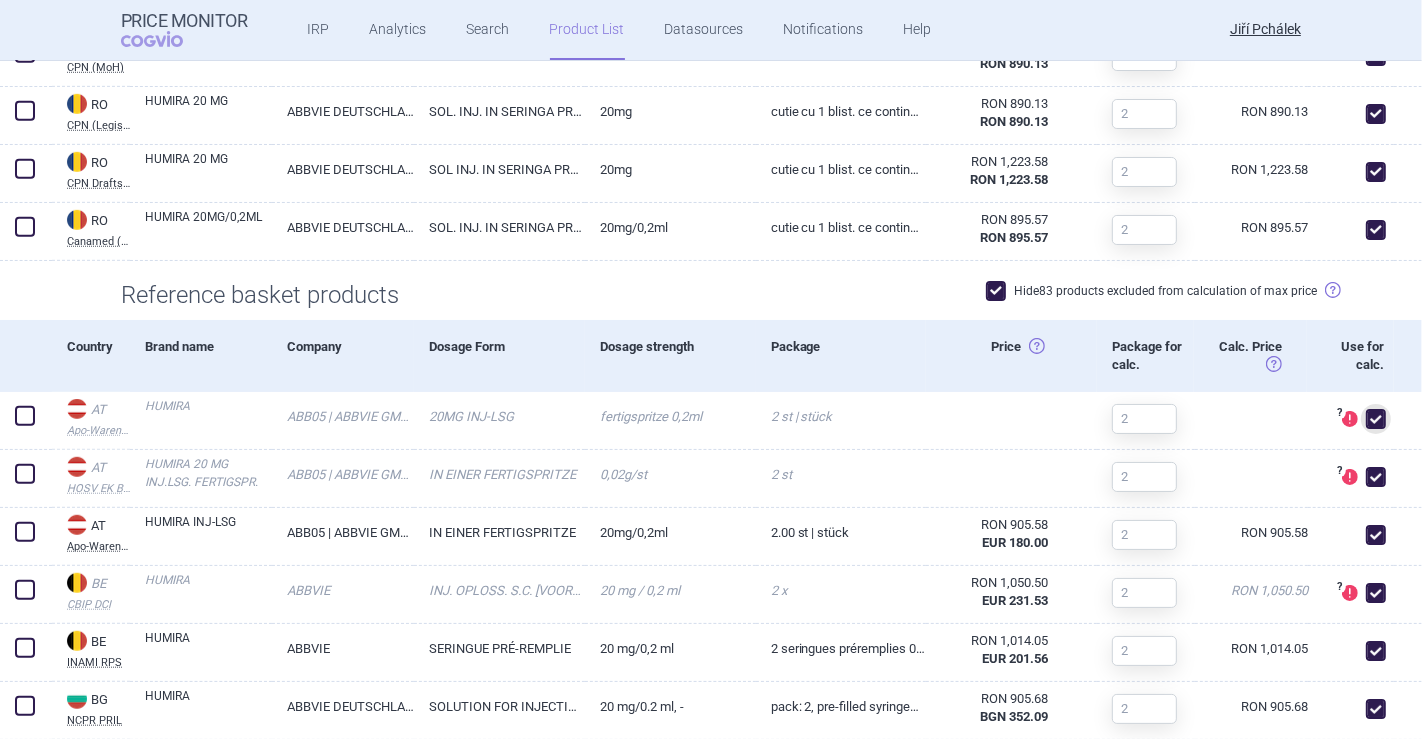 scroll, scrollTop: 359, scrollLeft: 0, axis: vertical 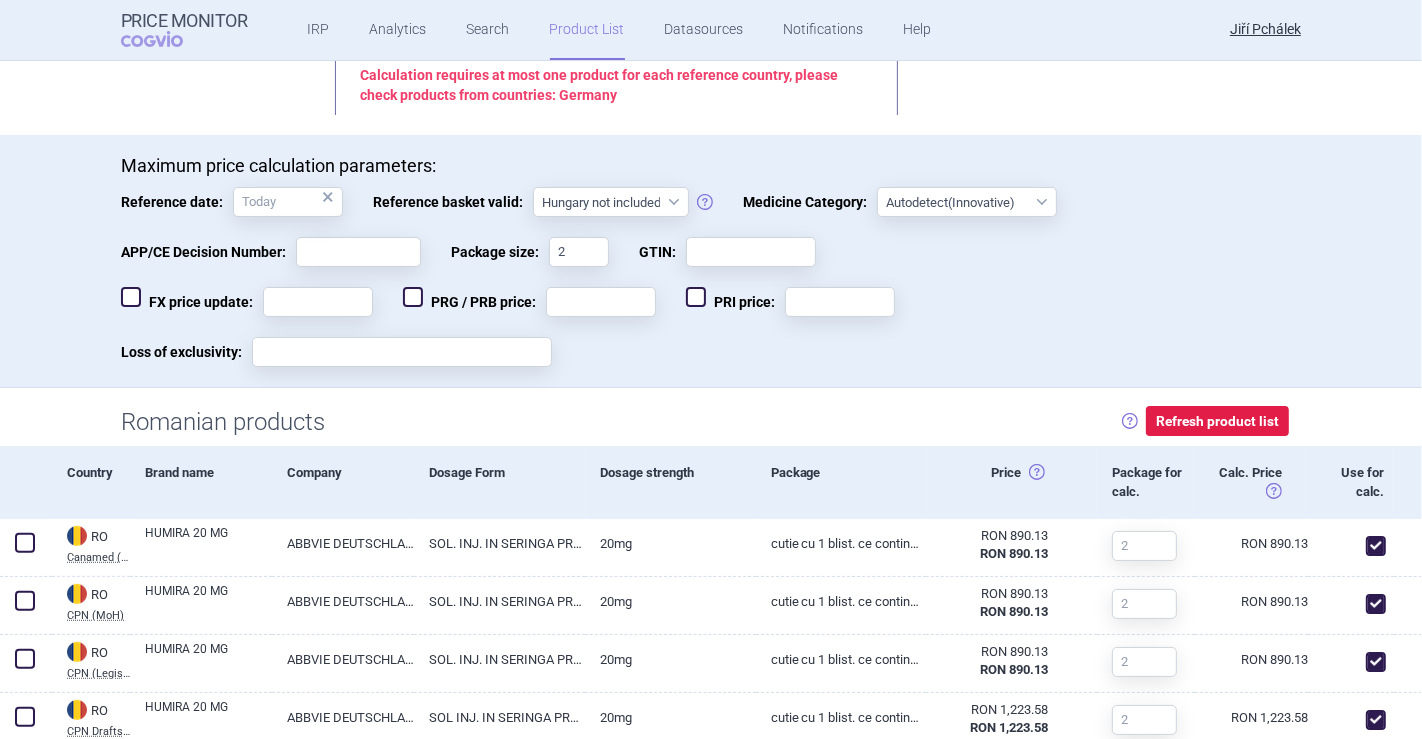 click on "Maximum price calculation parameters: Reference date: × Reference basket valid: Hungary not included Hungary included Since 29. 3. 2017 Since 9. 12. 2022 Since 1. 1. 2024 Since 1. 7. 2024 Hungary not included Medicine Category: Autodetect  (Innovative) Innovative Orphan Generic Vaccine Biosimilar PUMA (Paediatric-use Marketing Authorisation) Medicines derived from human blood or plasma Medicines used in coagulation disorders Essential medicines Critical medicines with a high level of risk APP/CE Decision Number: Package size: 2 GTIN: FX price update: PRG / PRB price: PRI price: Loss of exclusivity: Saved!" at bounding box center [711, 271] 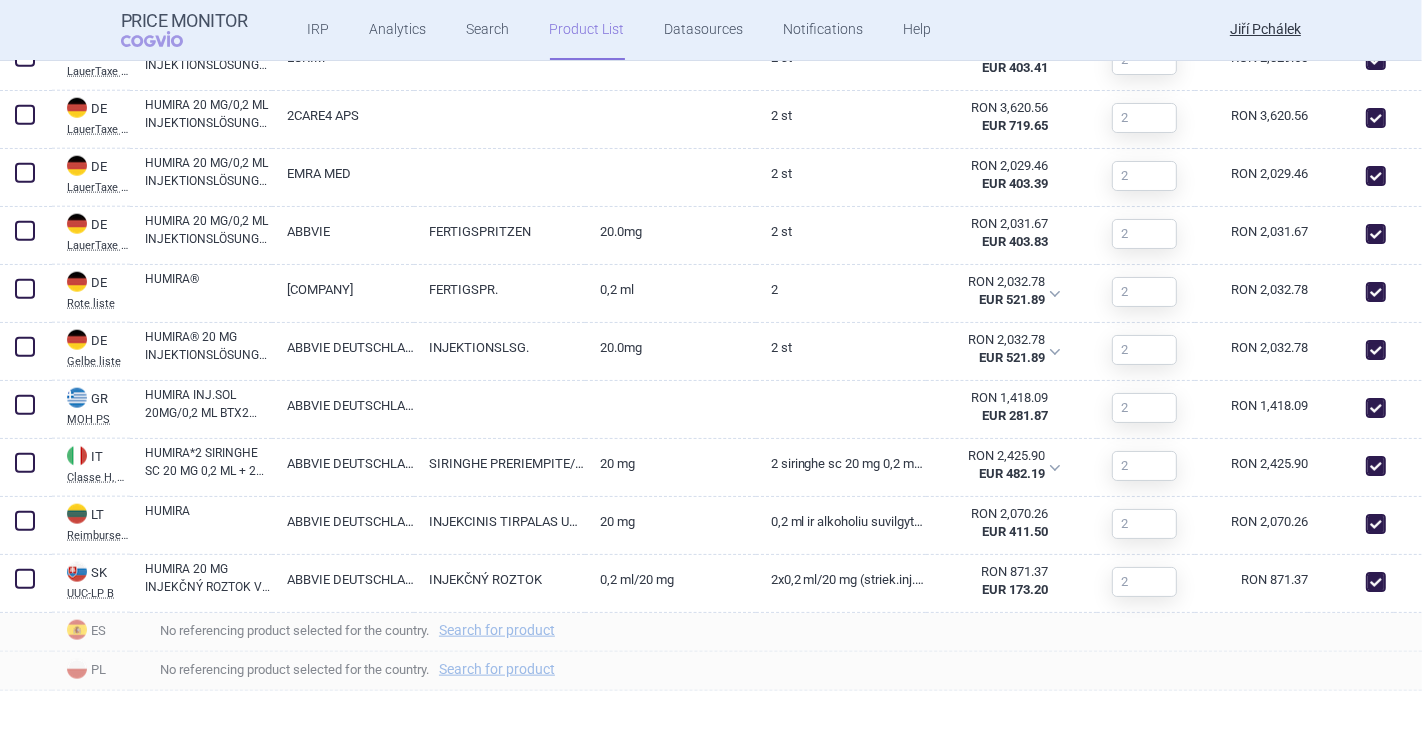 scroll, scrollTop: 0, scrollLeft: 0, axis: both 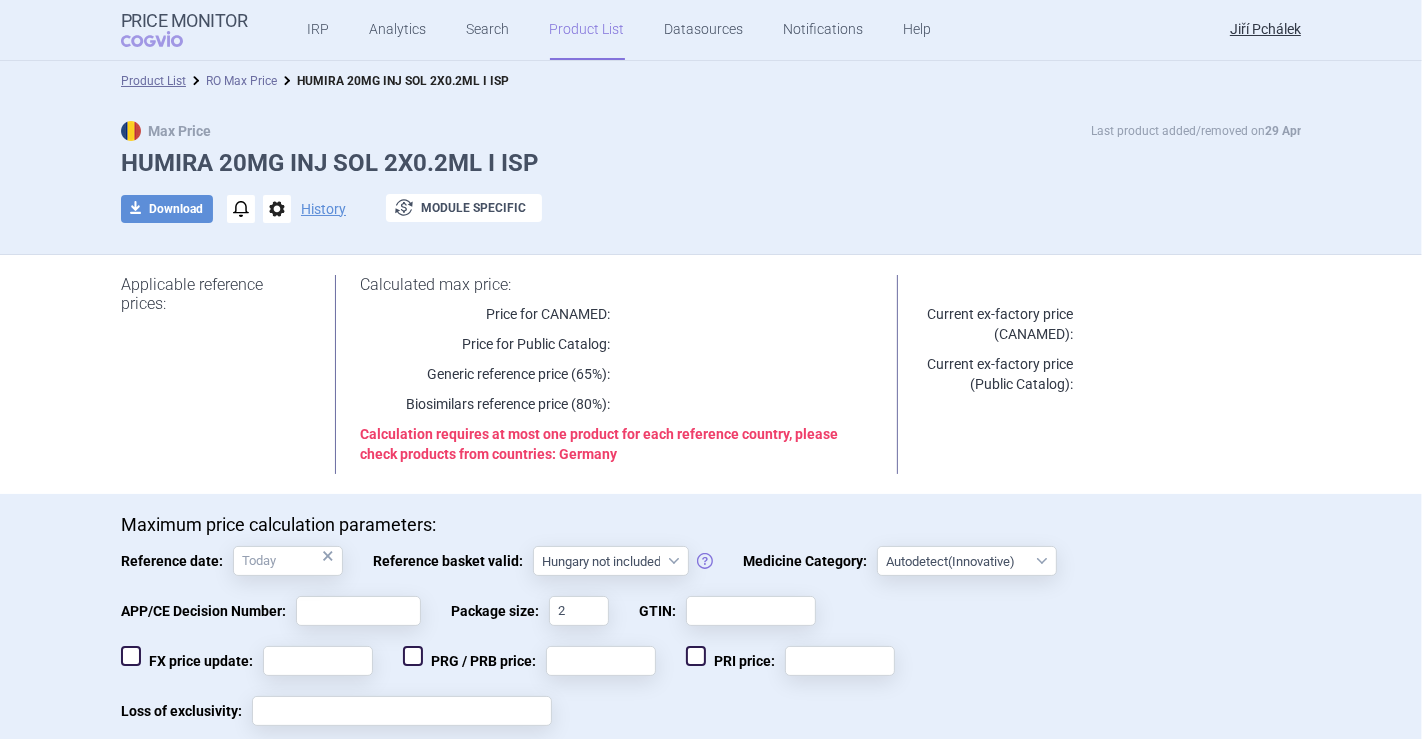 click on "RO Max Price" at bounding box center (241, 81) 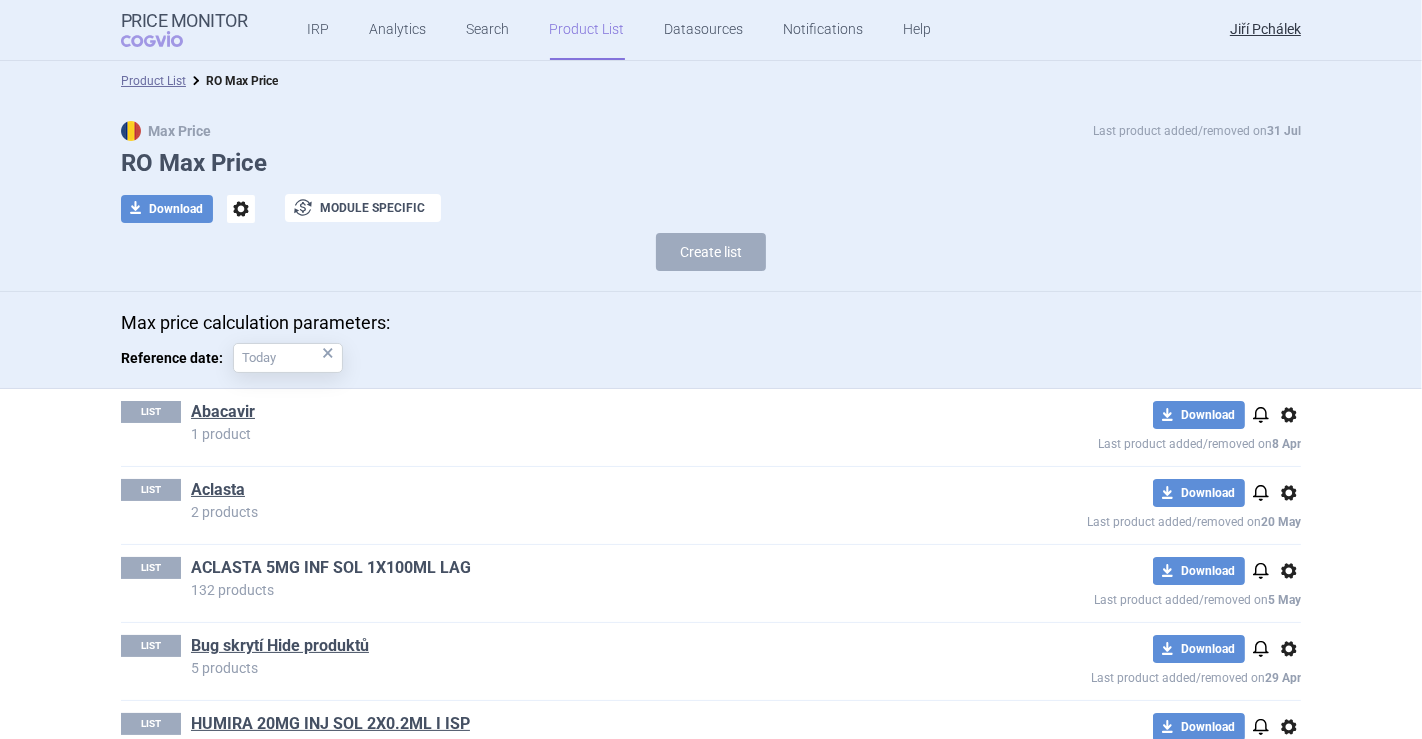 click on "ACLASTA 5MG INF SOL 1X100ML LAG" at bounding box center [331, 568] 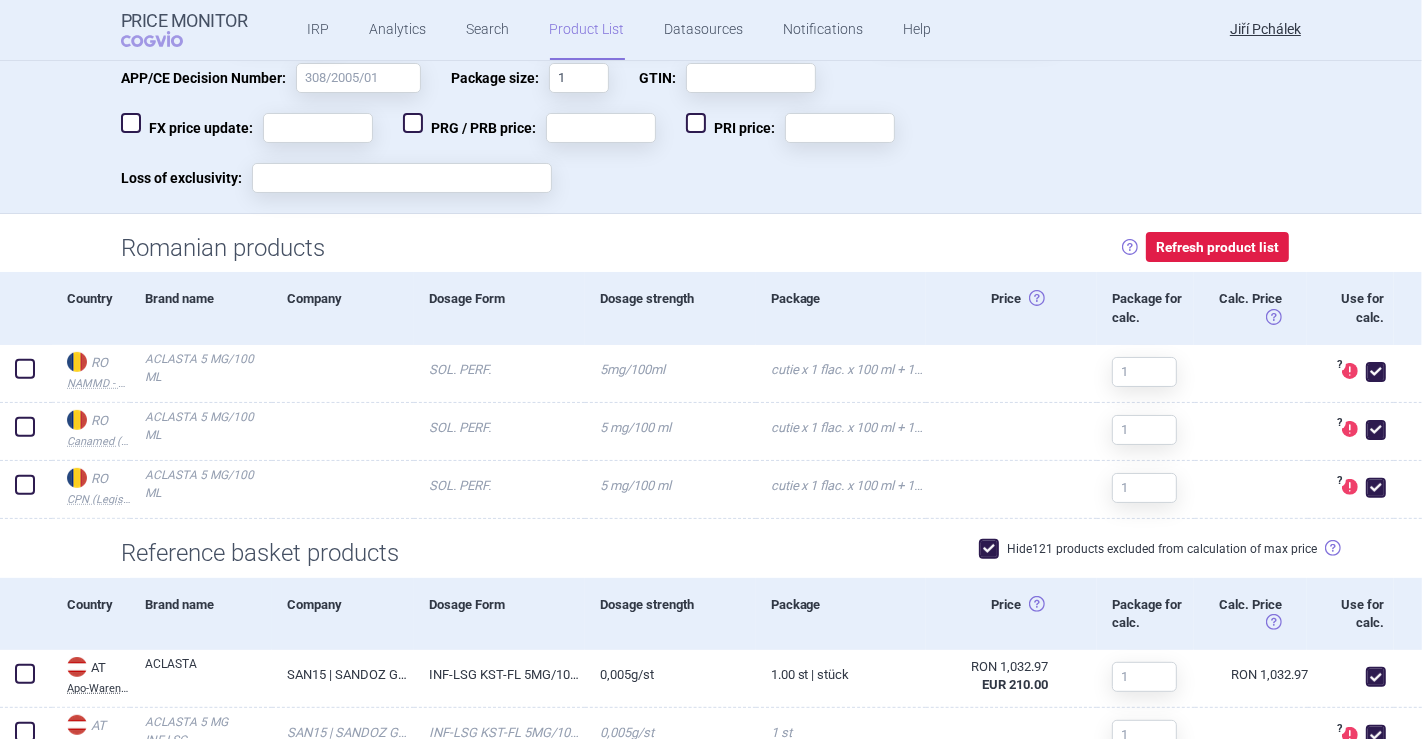 scroll, scrollTop: 677, scrollLeft: 0, axis: vertical 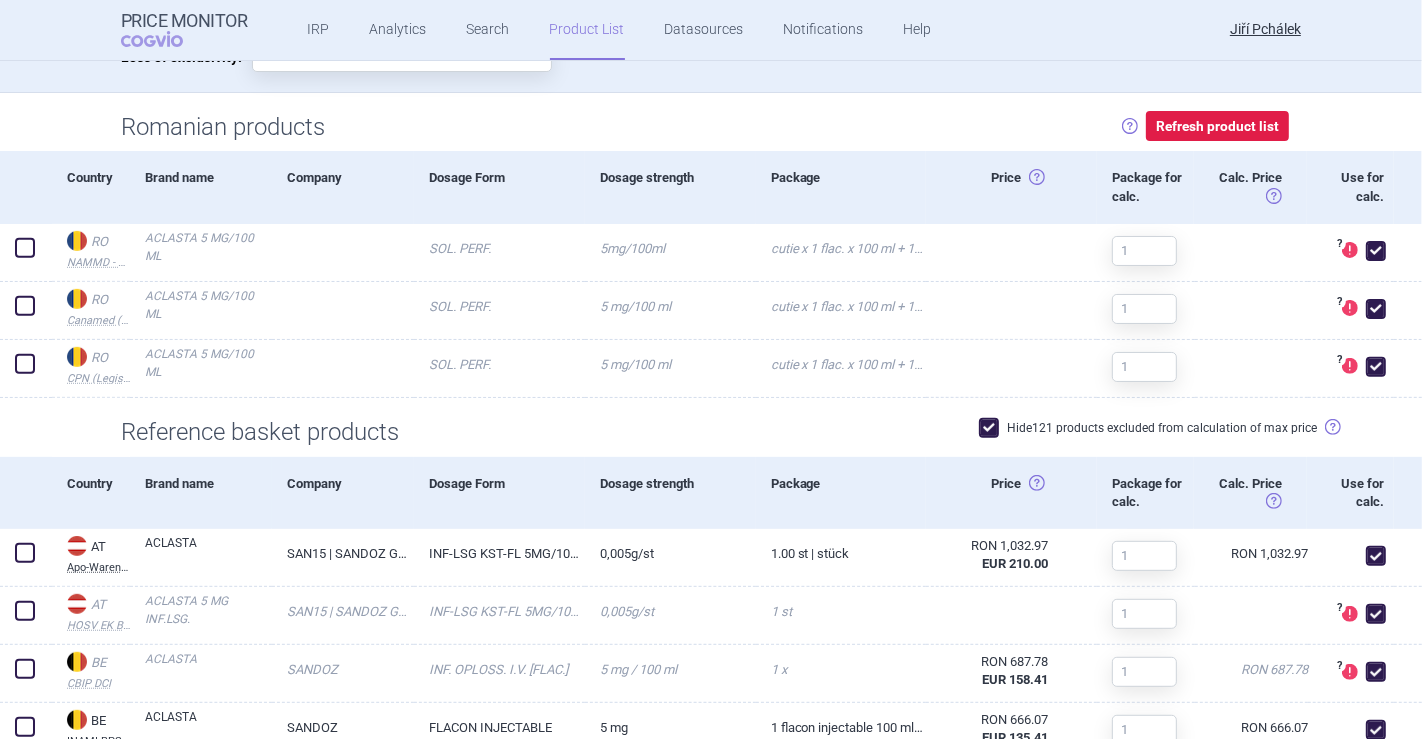 click on "Hide  121   products   excluded from calculation of max price" at bounding box center (1148, 428) 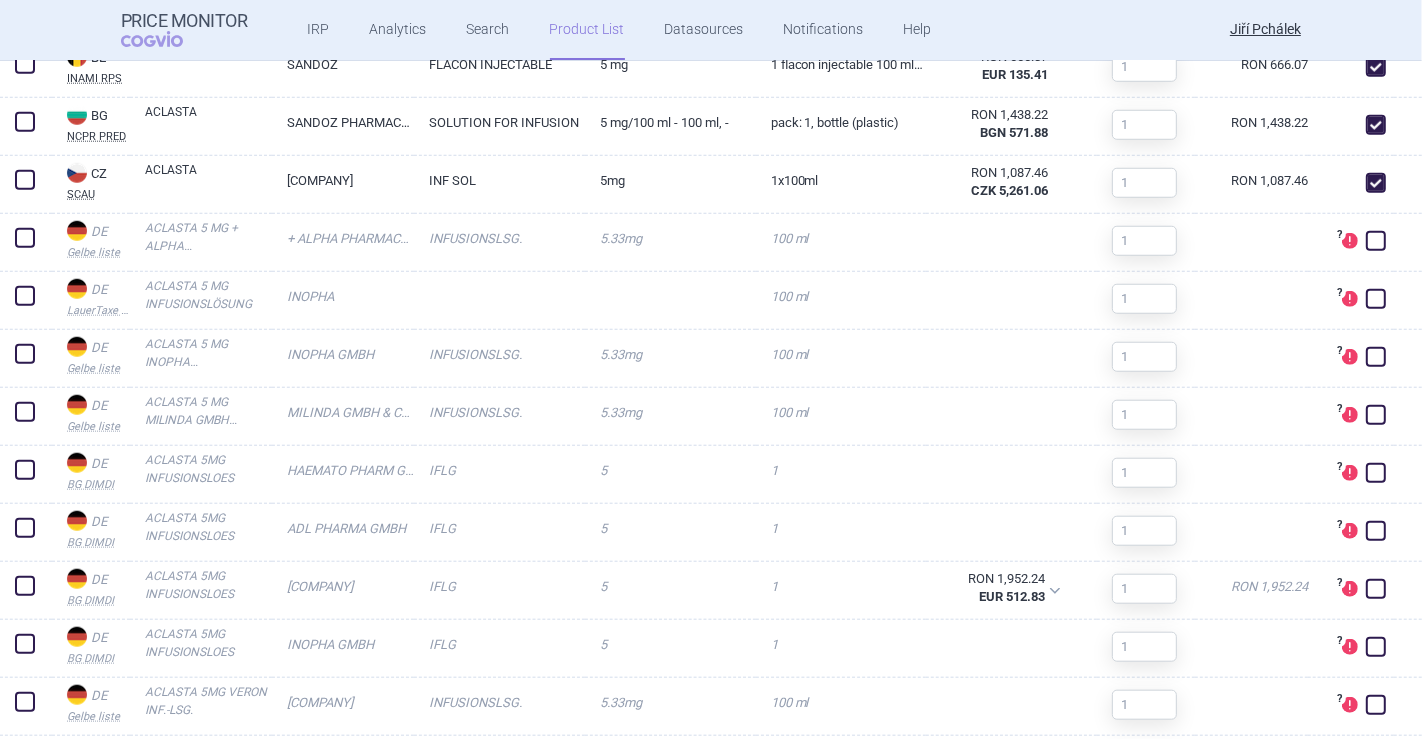 scroll, scrollTop: 1365, scrollLeft: 0, axis: vertical 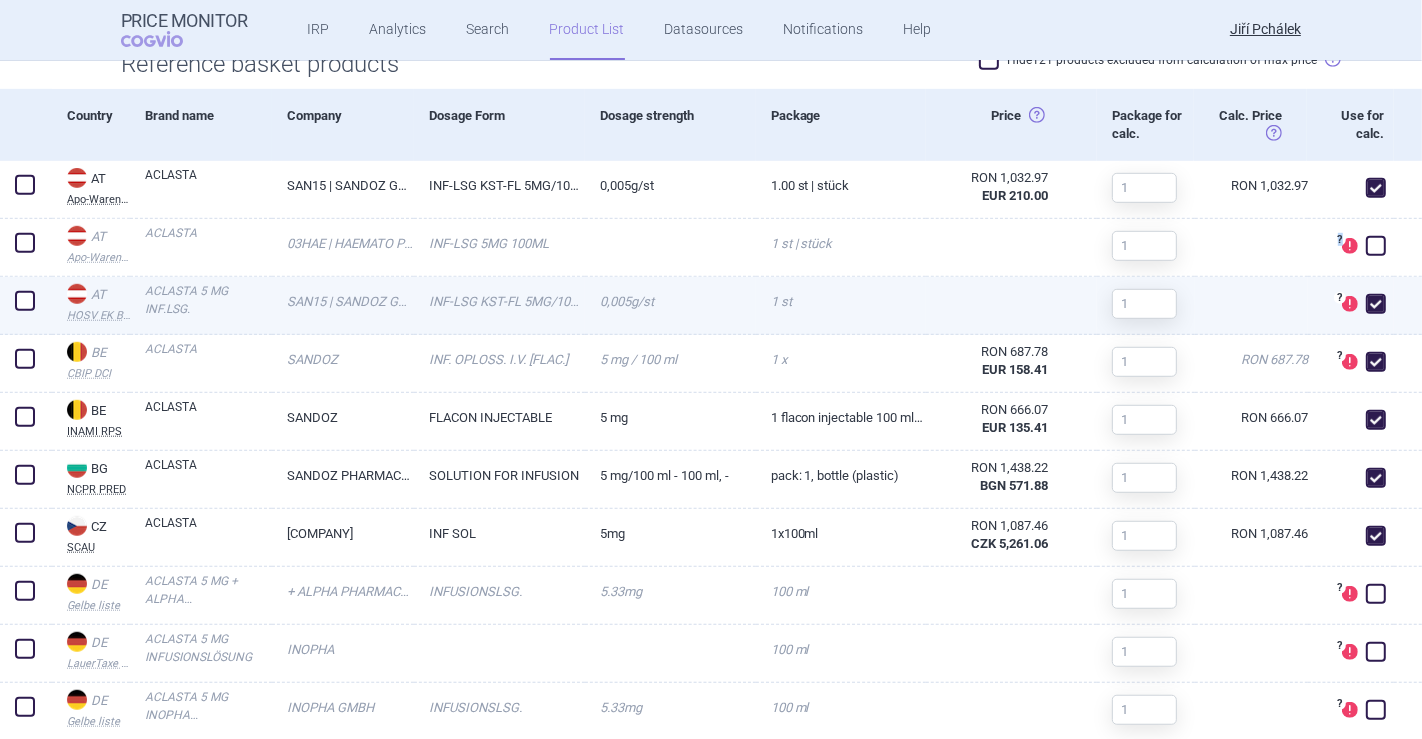 drag, startPoint x: 1334, startPoint y: 250, endPoint x: 1331, endPoint y: 302, distance: 52.086468 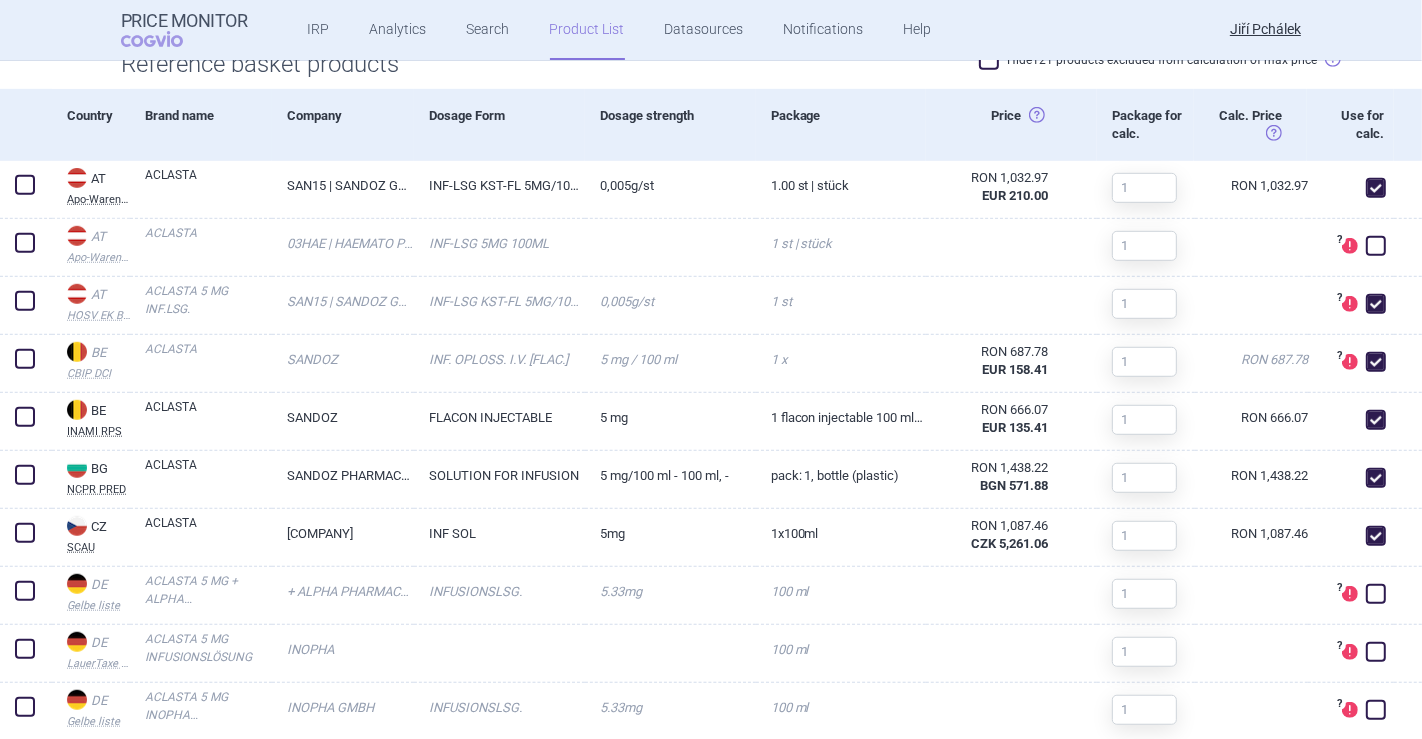 click on "Package for calc." at bounding box center (1145, 125) 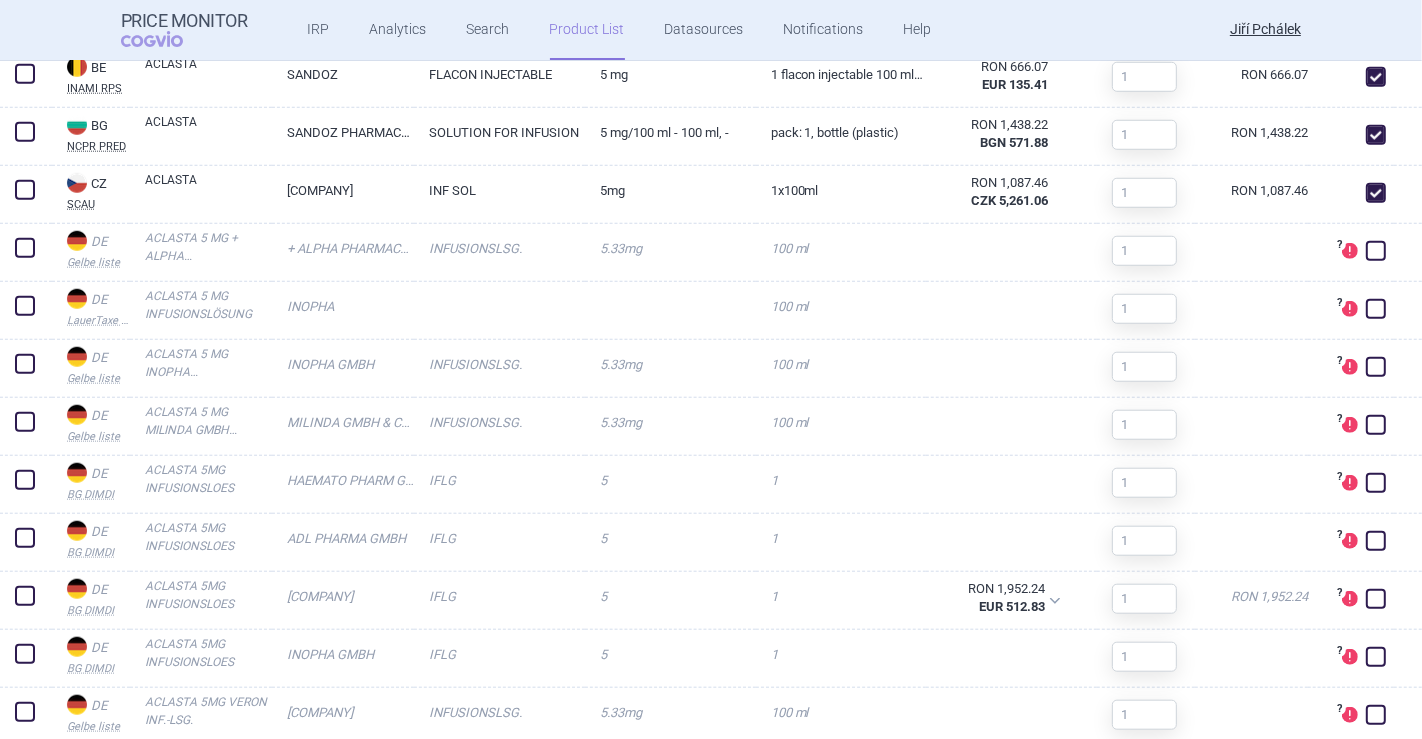 scroll, scrollTop: 1395, scrollLeft: 0, axis: vertical 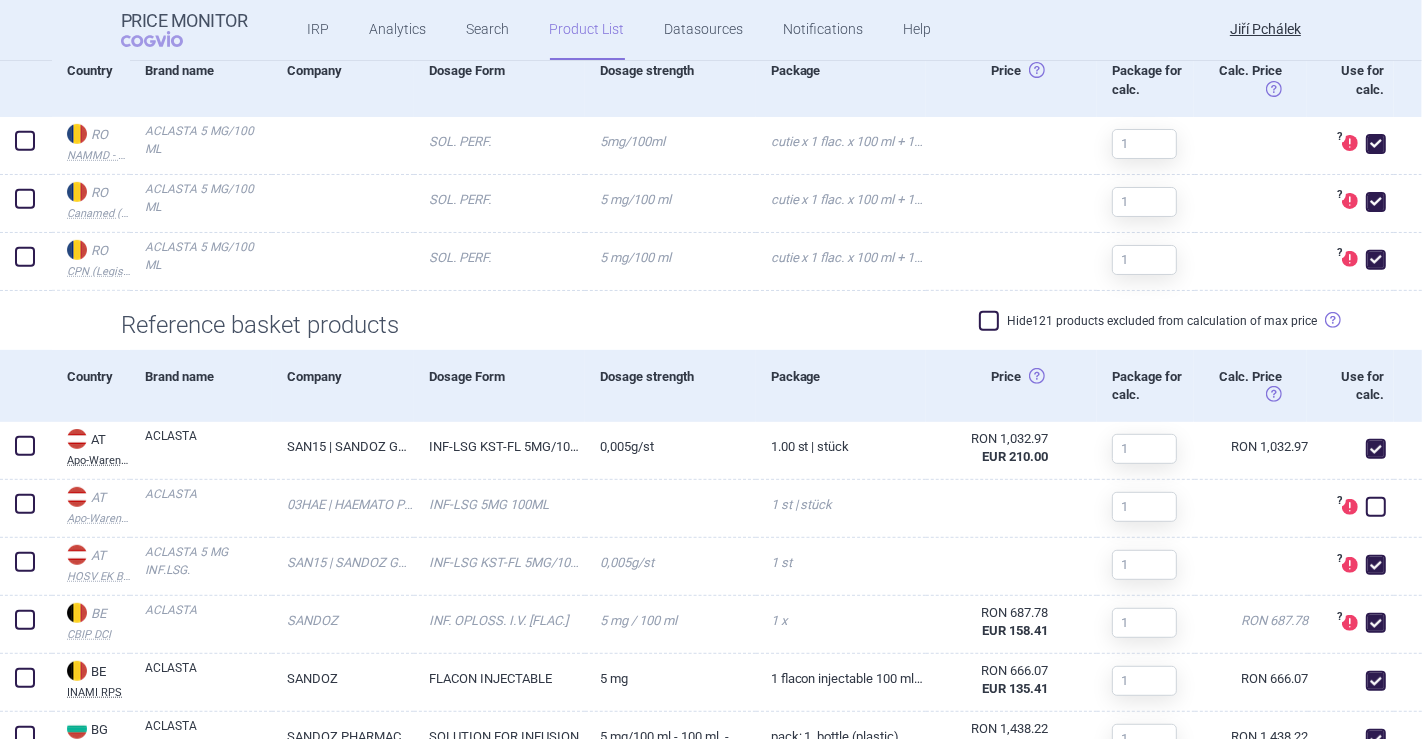 drag, startPoint x: 1404, startPoint y: 171, endPoint x: 1418, endPoint y: 159, distance: 18.439089 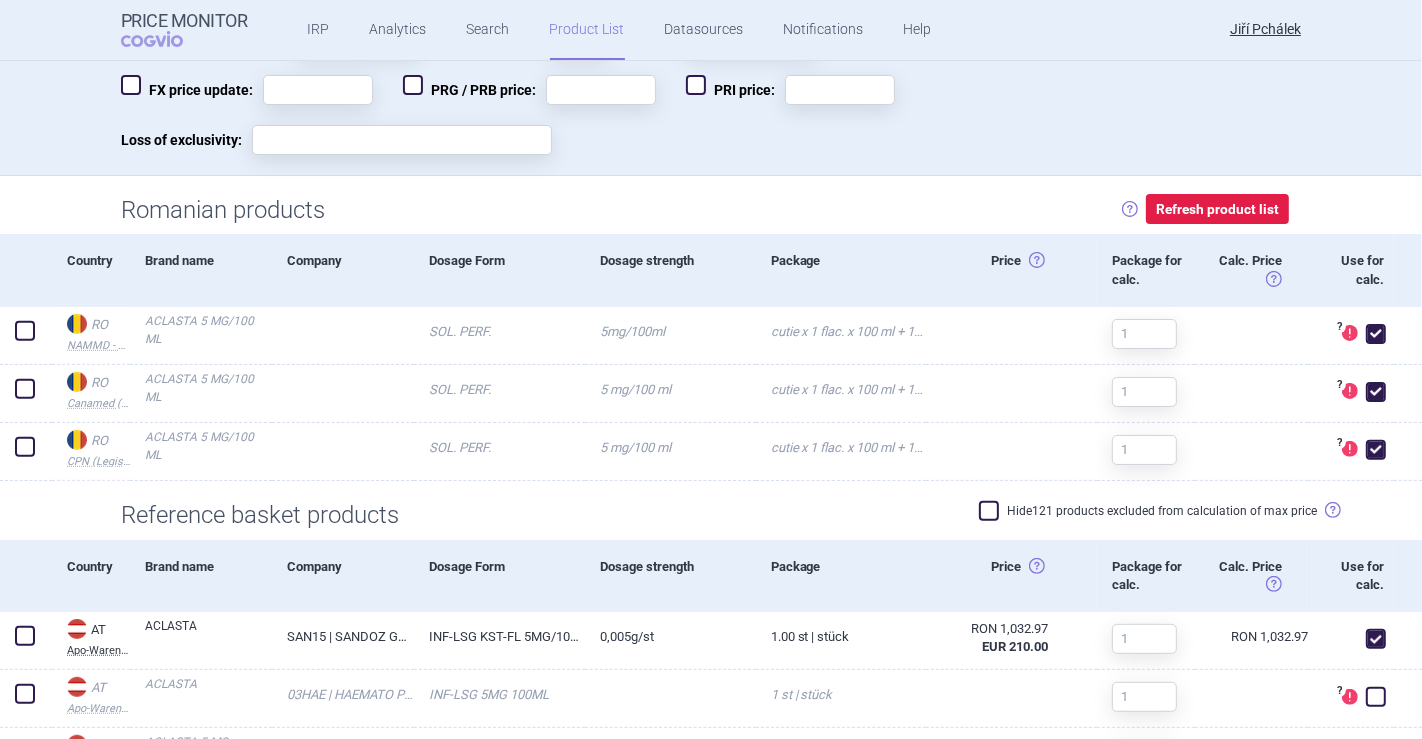 scroll, scrollTop: 582, scrollLeft: 0, axis: vertical 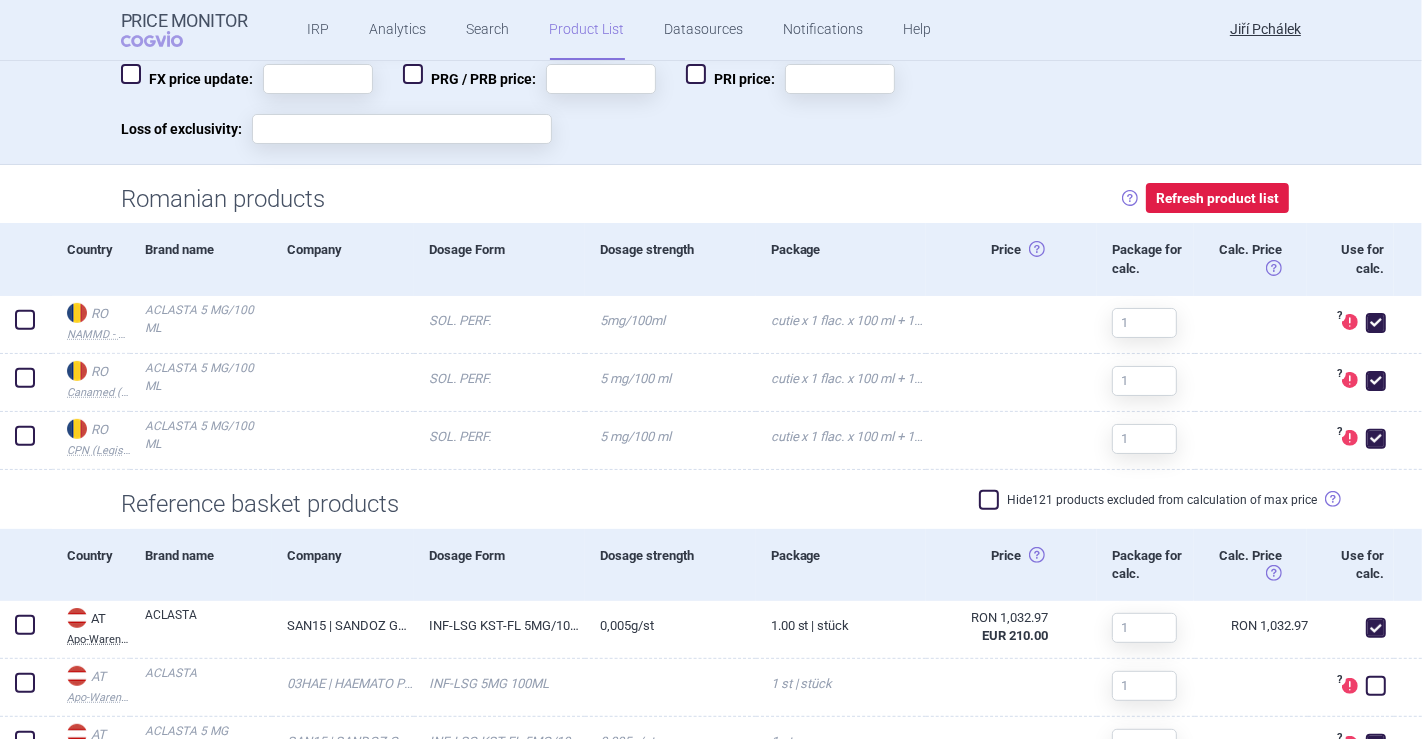 click on "Hide  121   products   excluded from calculation of max price" at bounding box center (1148, 500) 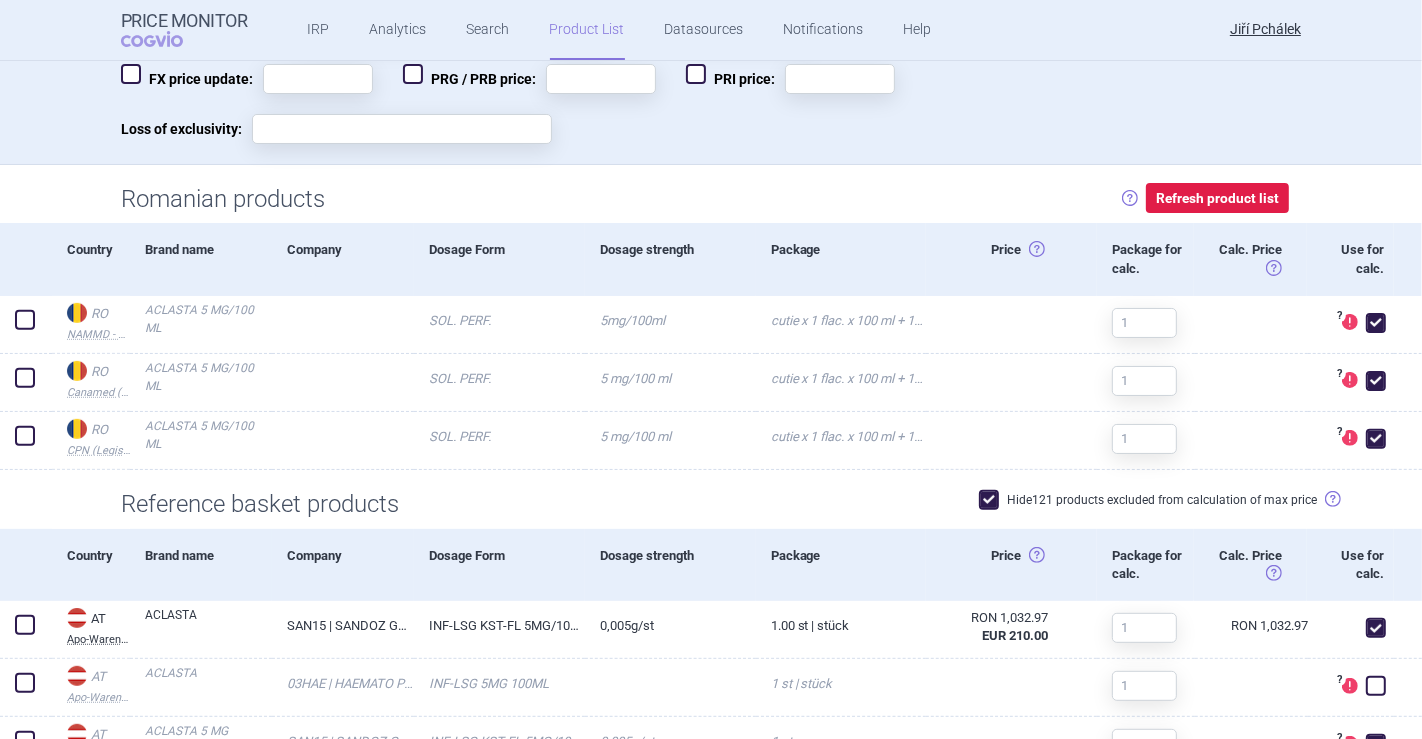 checkbox on "true" 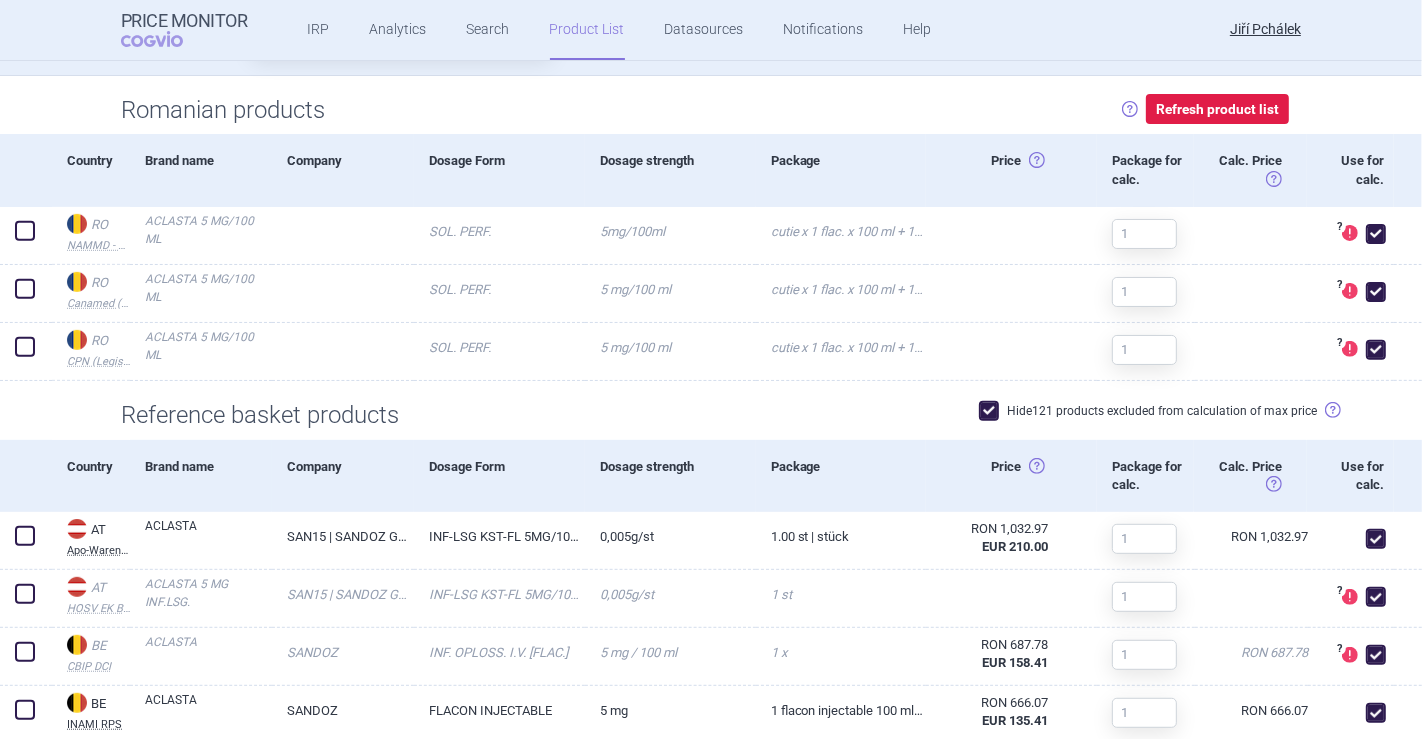 scroll, scrollTop: 655, scrollLeft: 0, axis: vertical 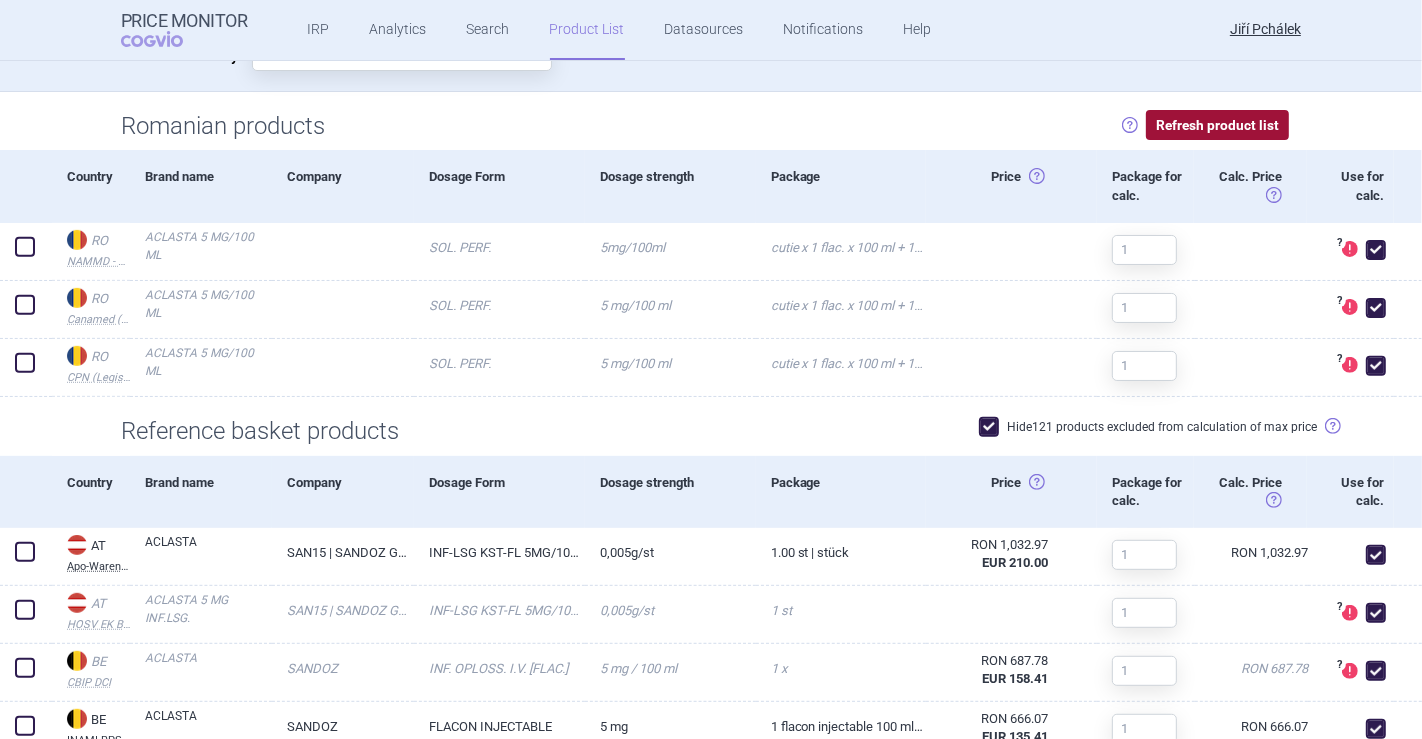 click on "Refresh product list" at bounding box center [1217, 125] 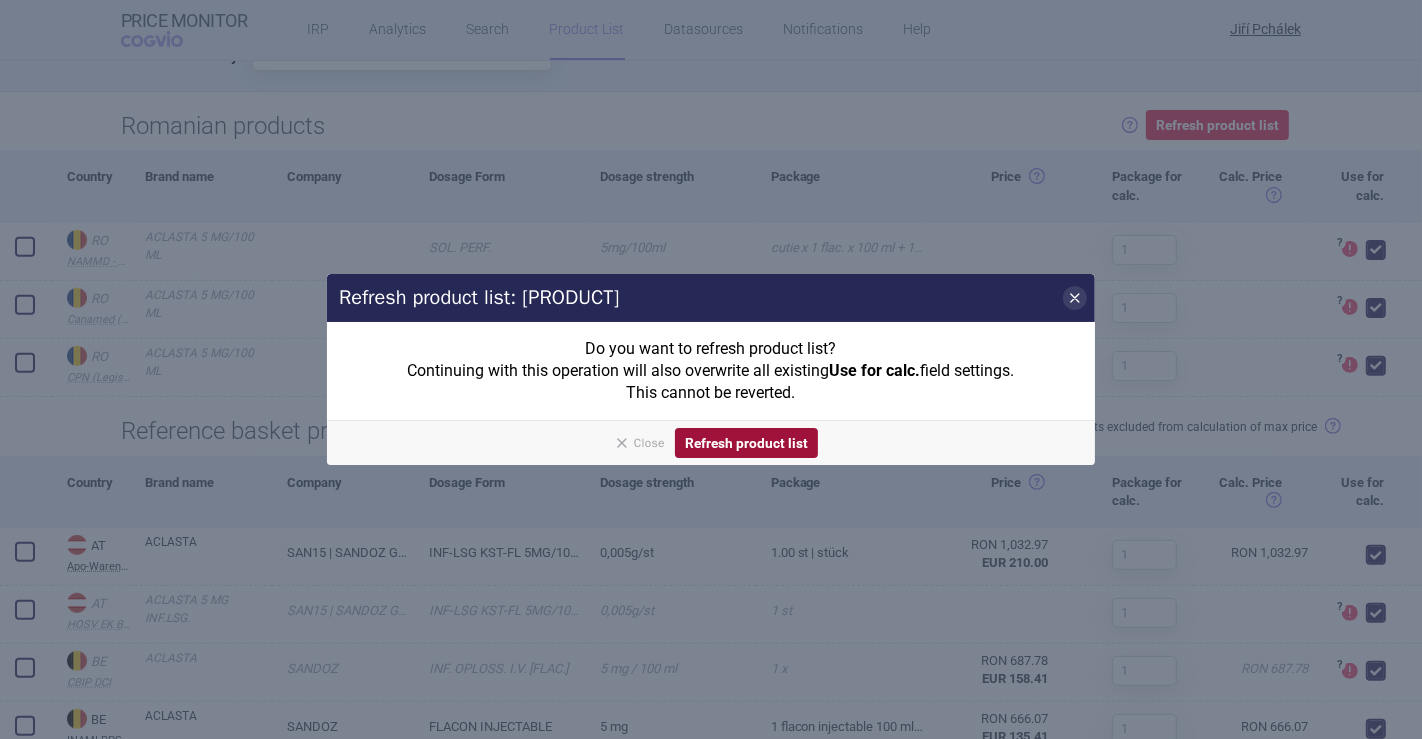 click on "Refresh product list" at bounding box center (746, 443) 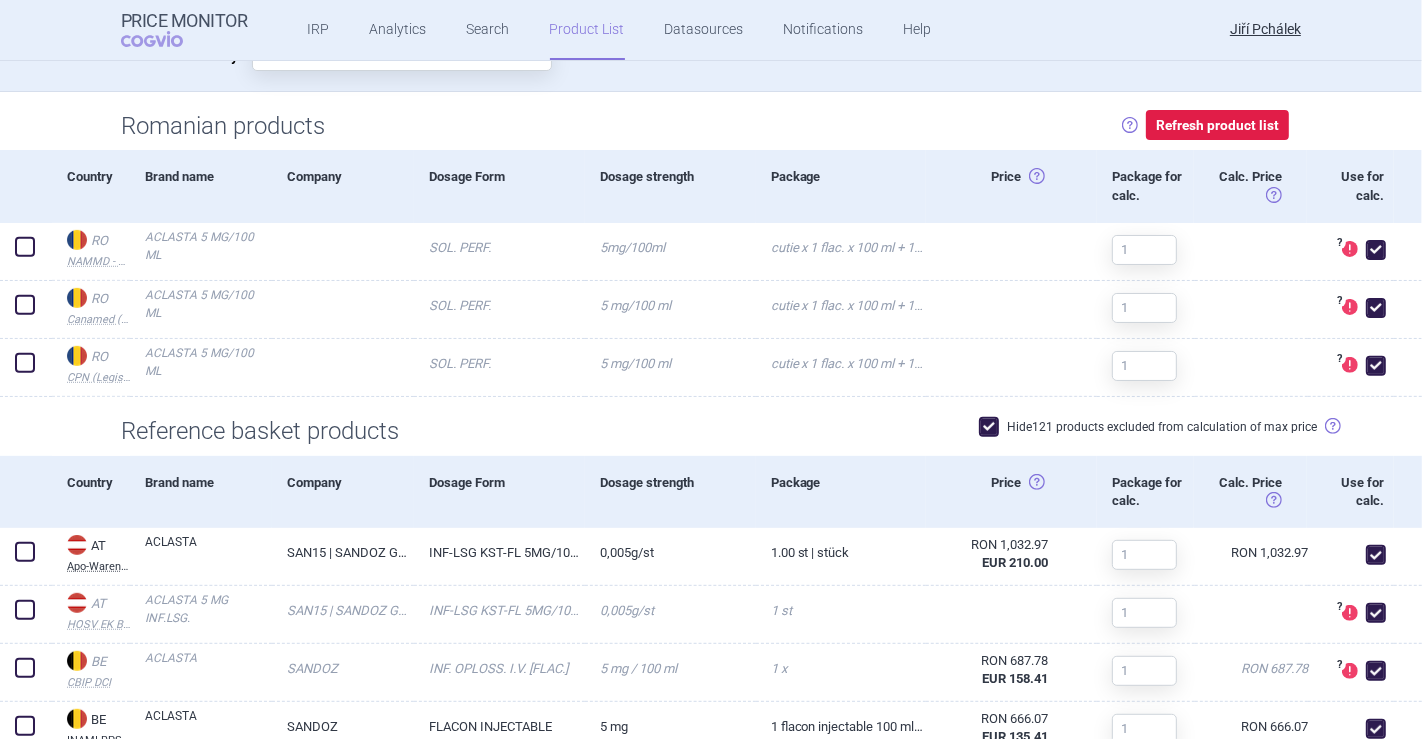 scroll, scrollTop: 645, scrollLeft: 0, axis: vertical 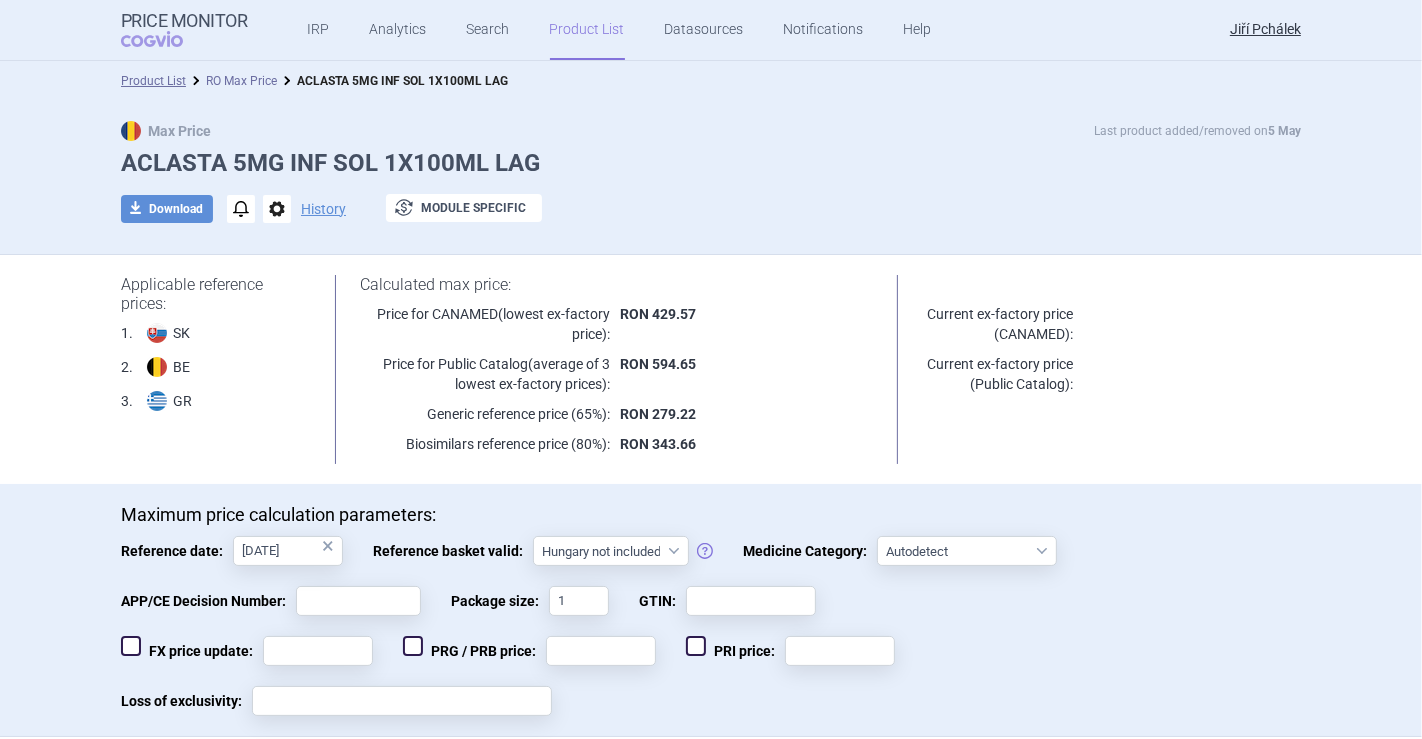click on "RO Max Price" at bounding box center (241, 81) 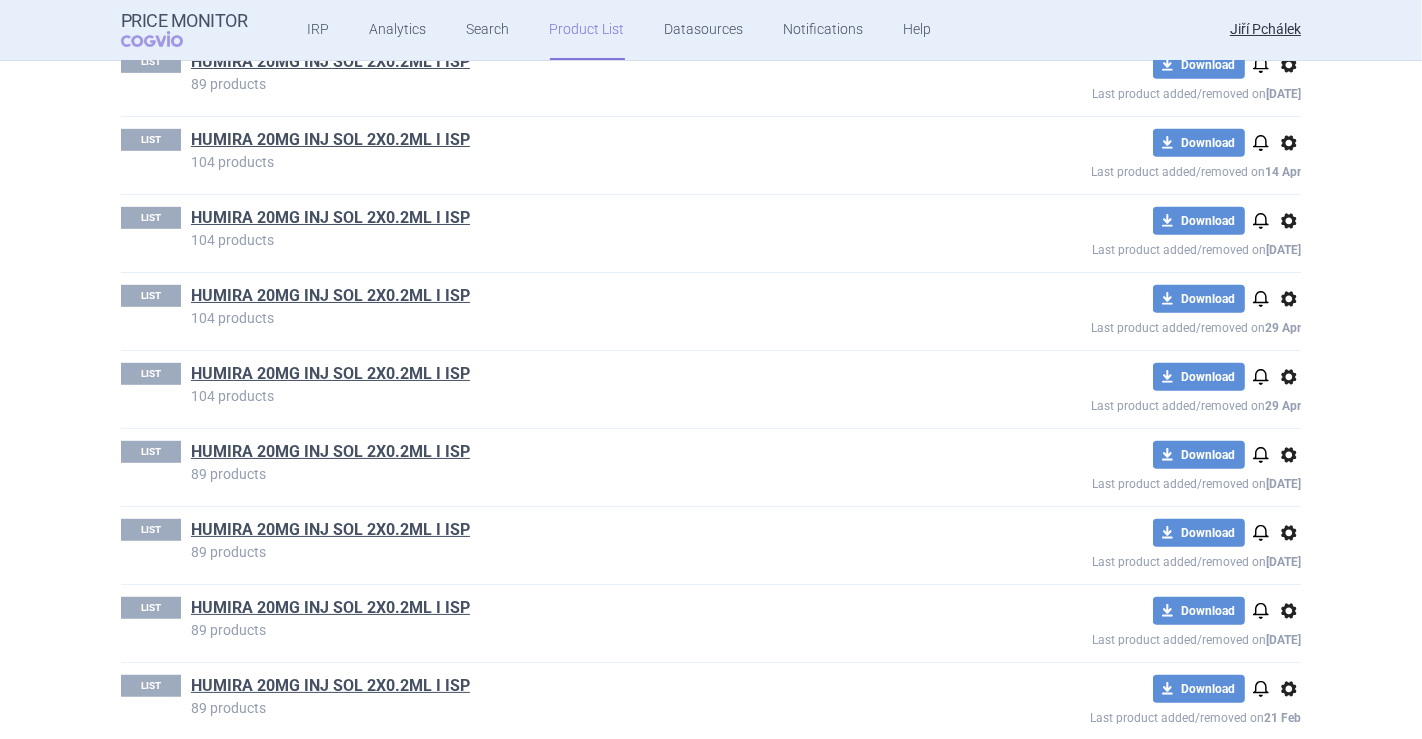 scroll, scrollTop: 1294, scrollLeft: 0, axis: vertical 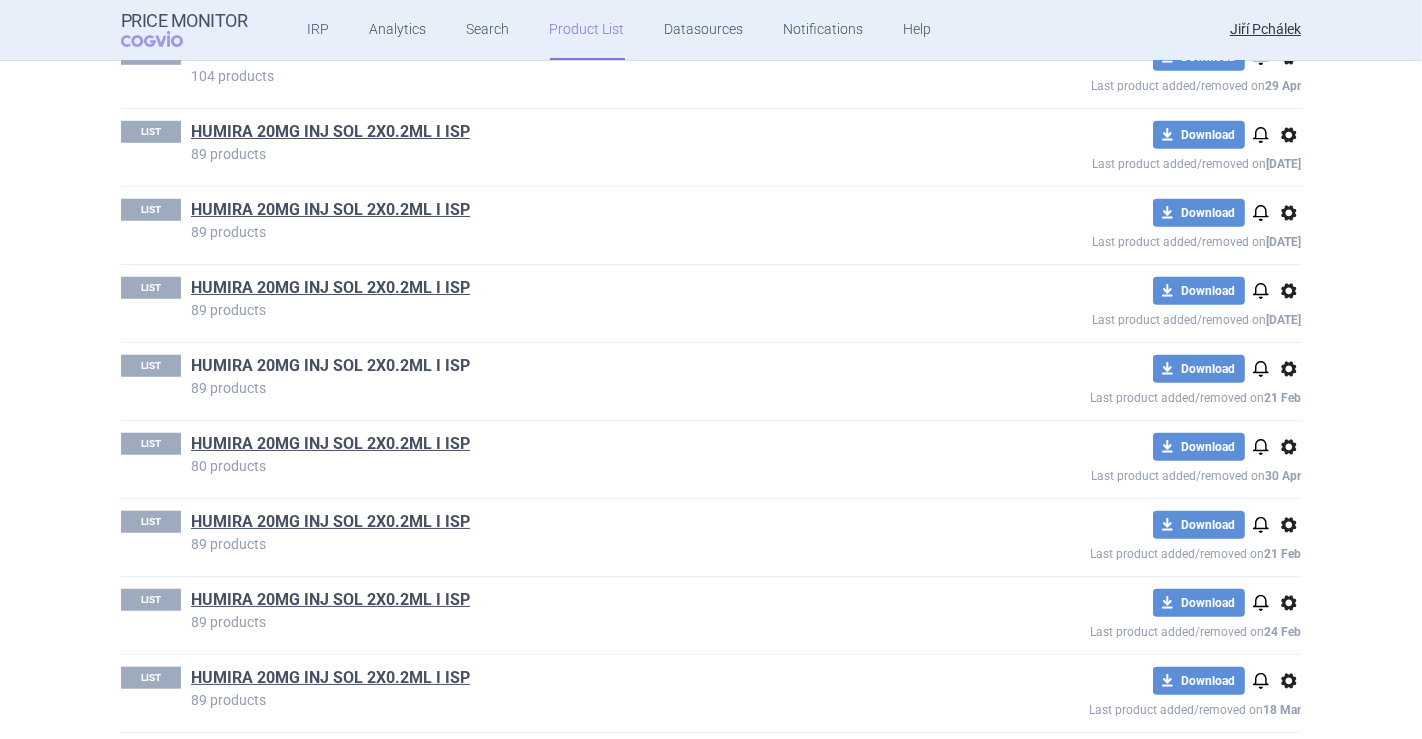 click on "HUMIRA 20MG INJ SOL 2X0.2ML I ISP" at bounding box center [330, 366] 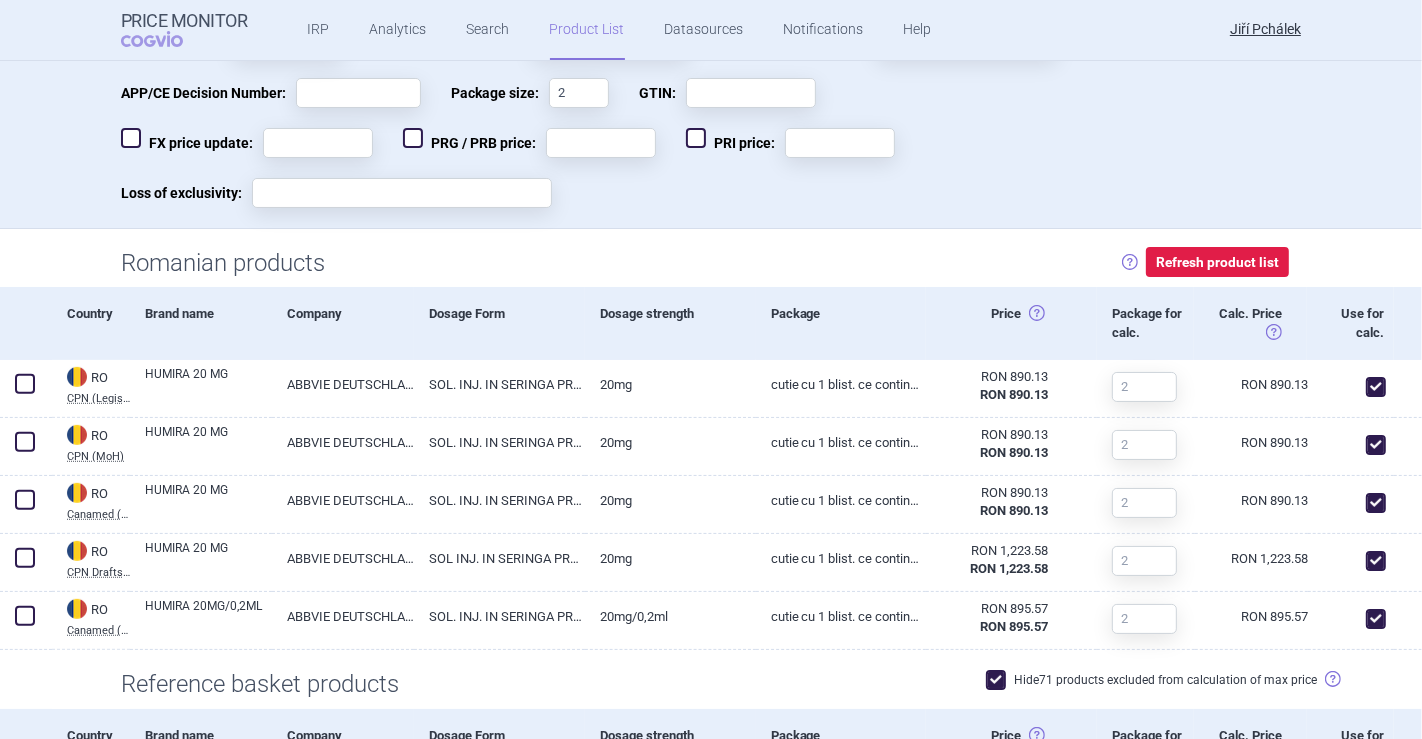 scroll, scrollTop: 776, scrollLeft: 0, axis: vertical 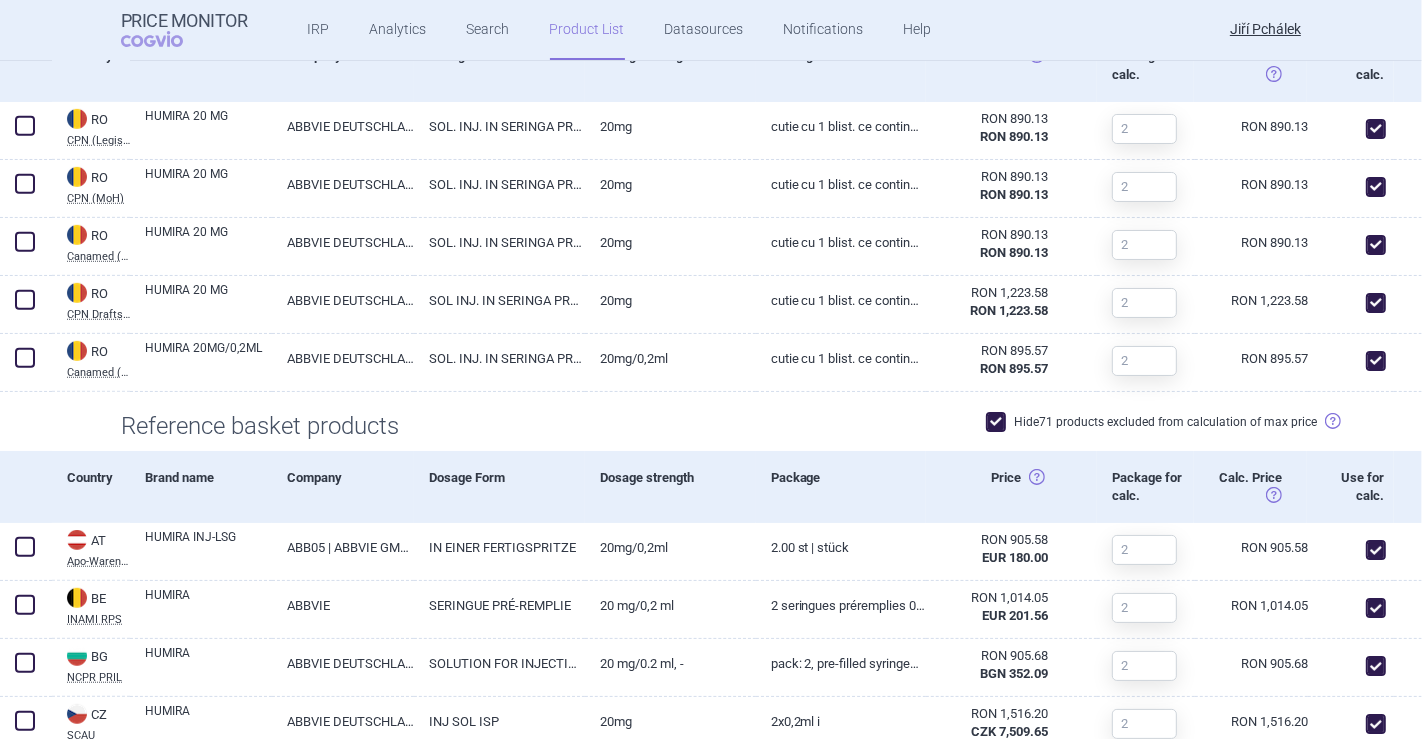 click on "Hide  71   products   excluded from calculation of max price" at bounding box center (1151, 422) 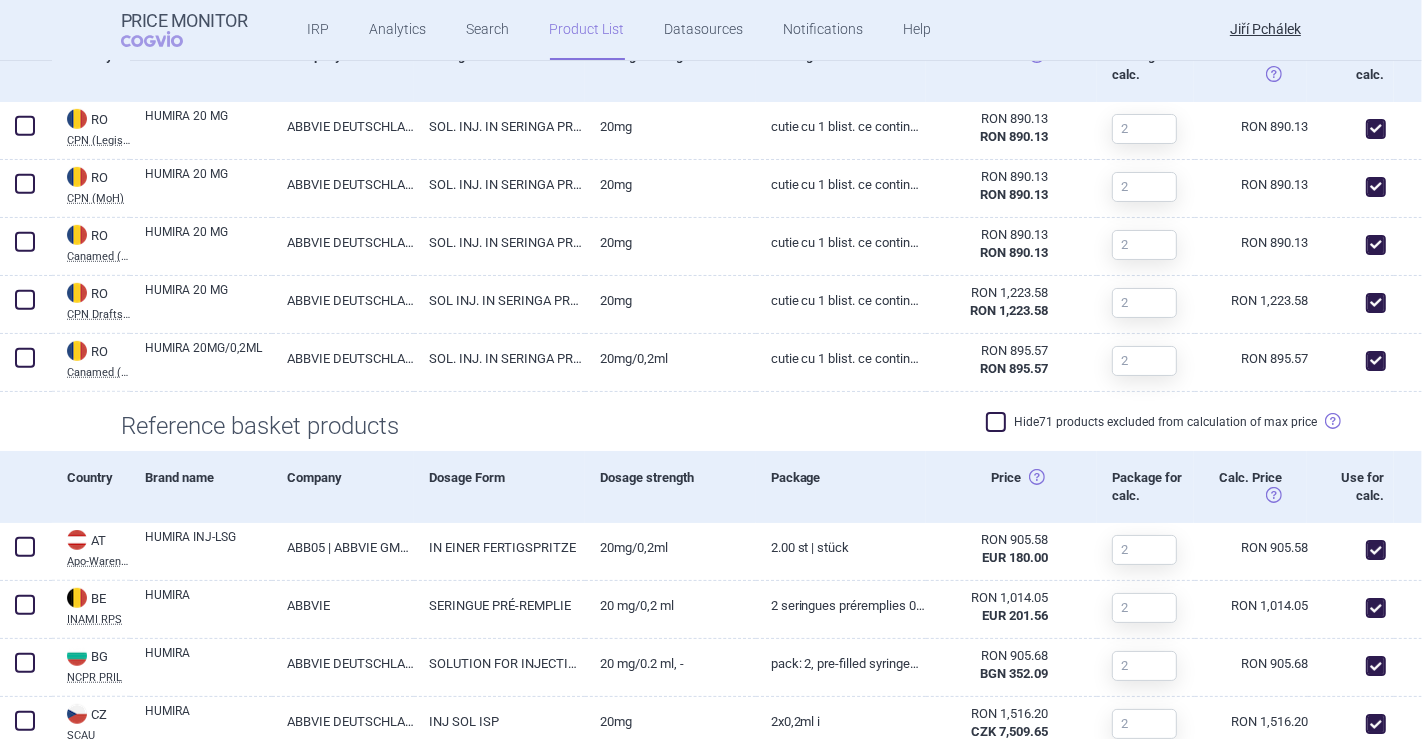 checkbox on "false" 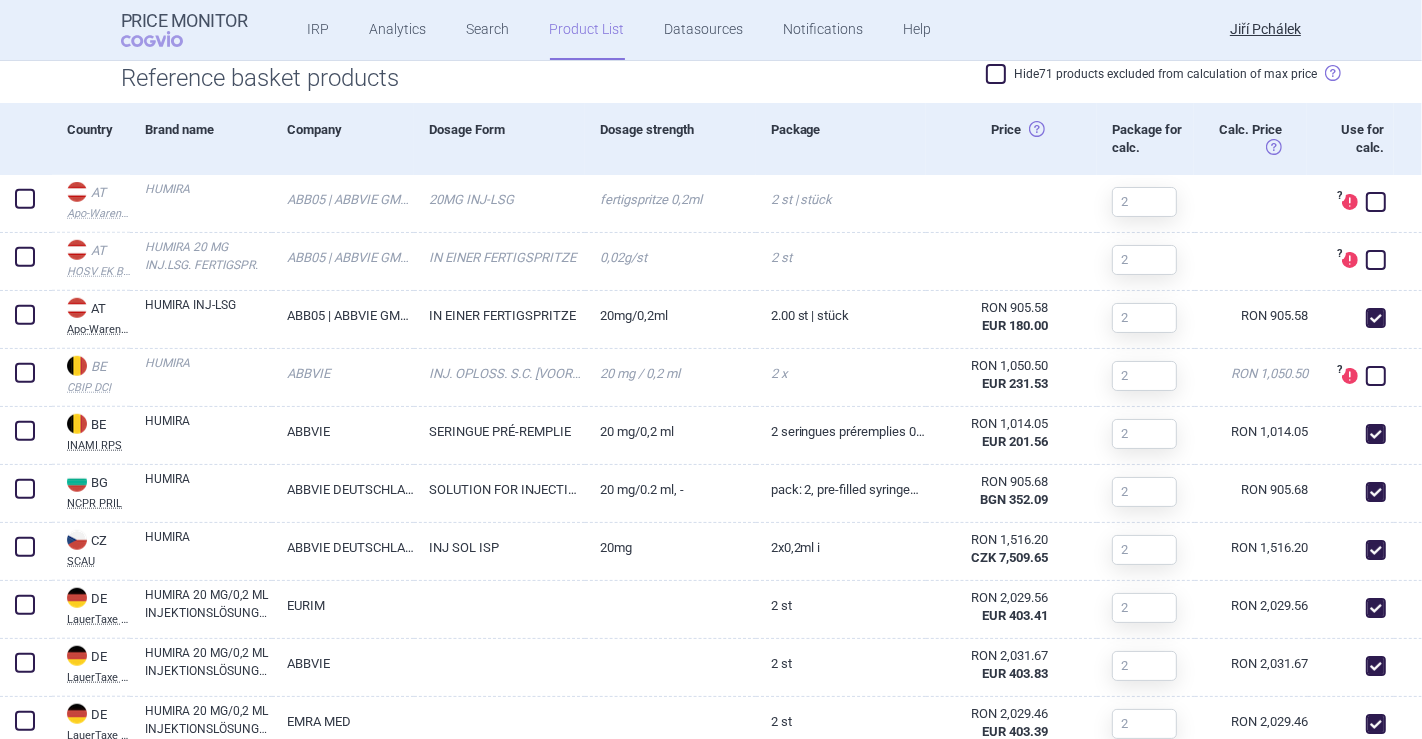 scroll, scrollTop: 1124, scrollLeft: 0, axis: vertical 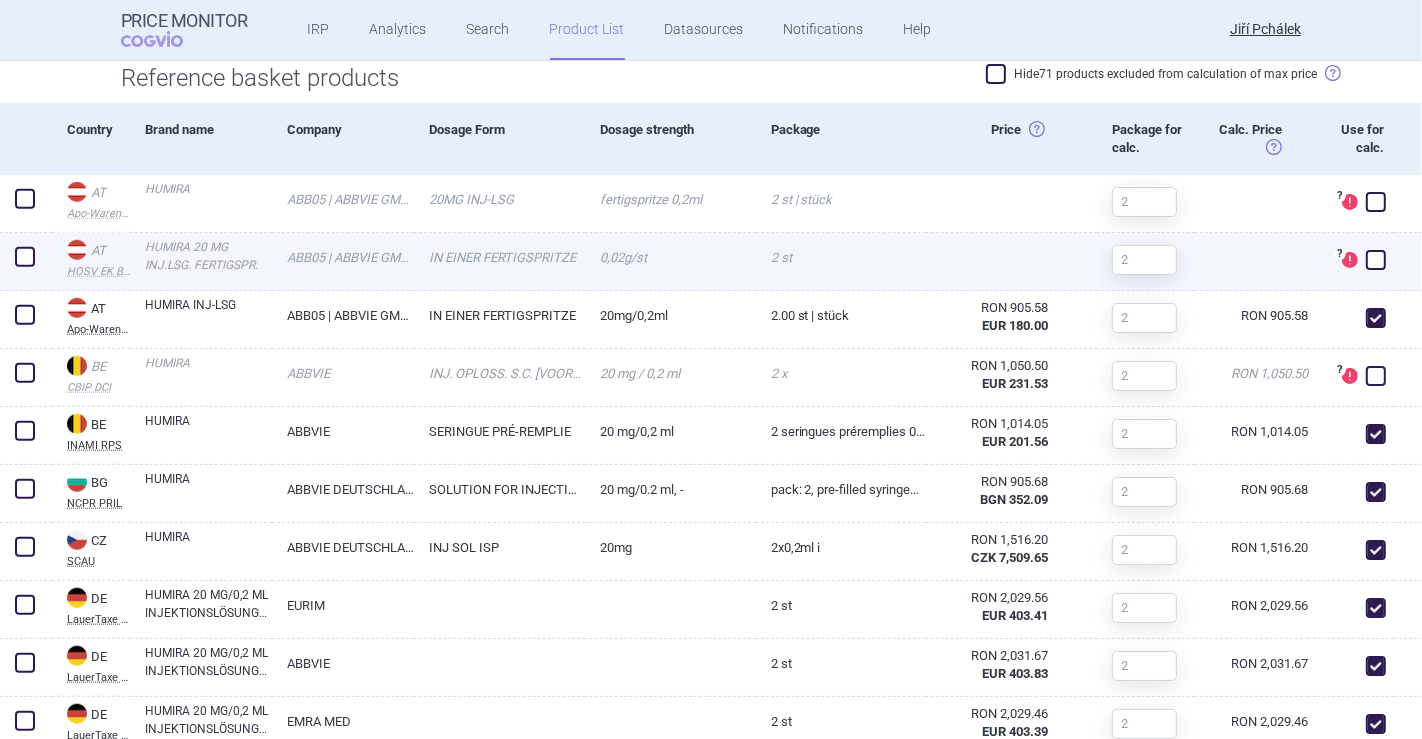 click at bounding box center [1376, 260] 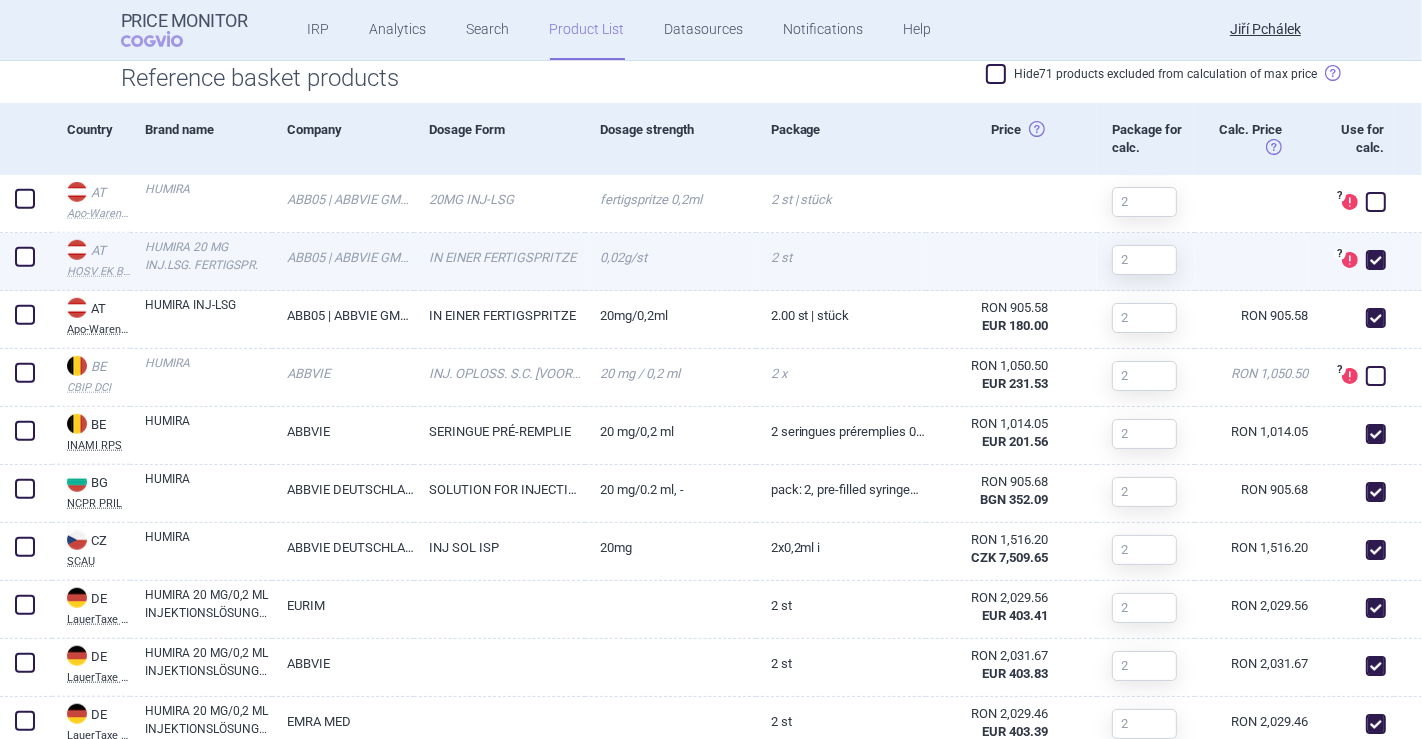 checkbox on "true" 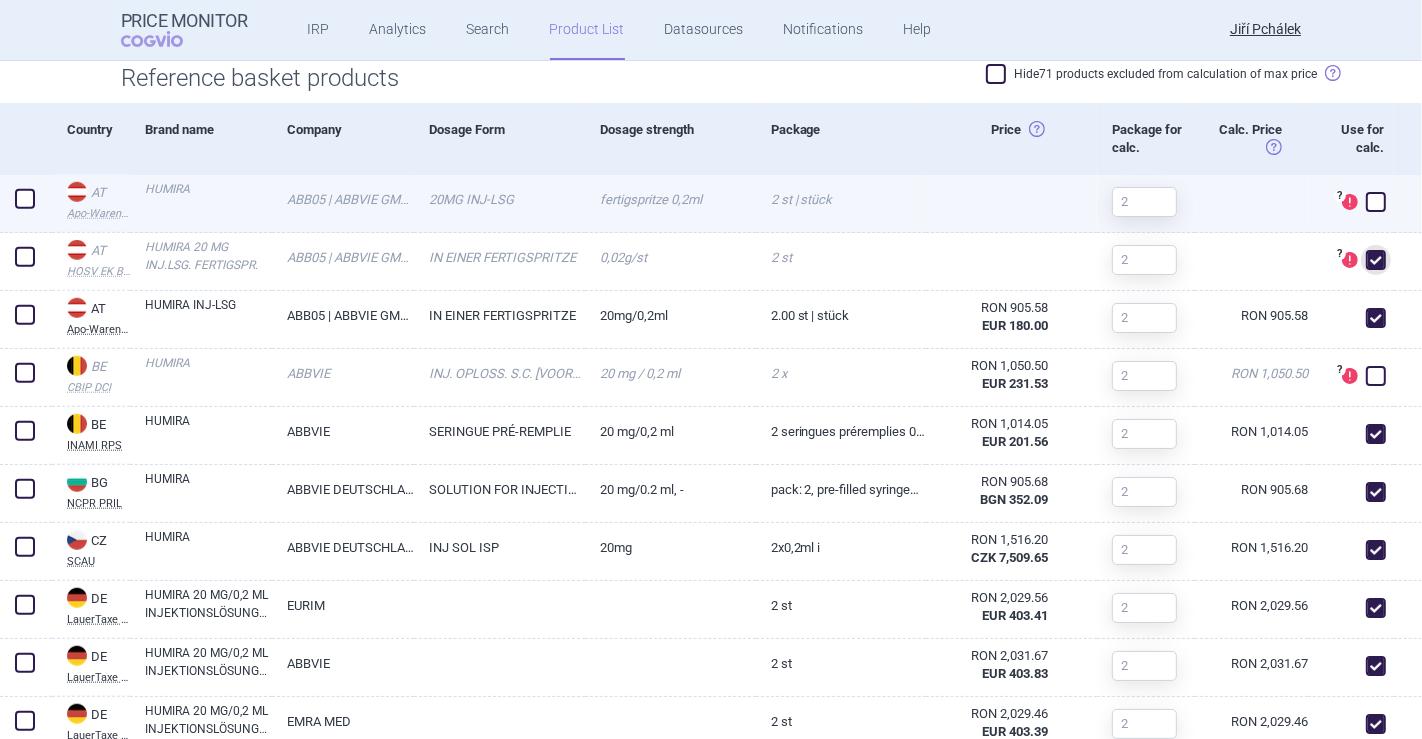 click at bounding box center (1376, 202) 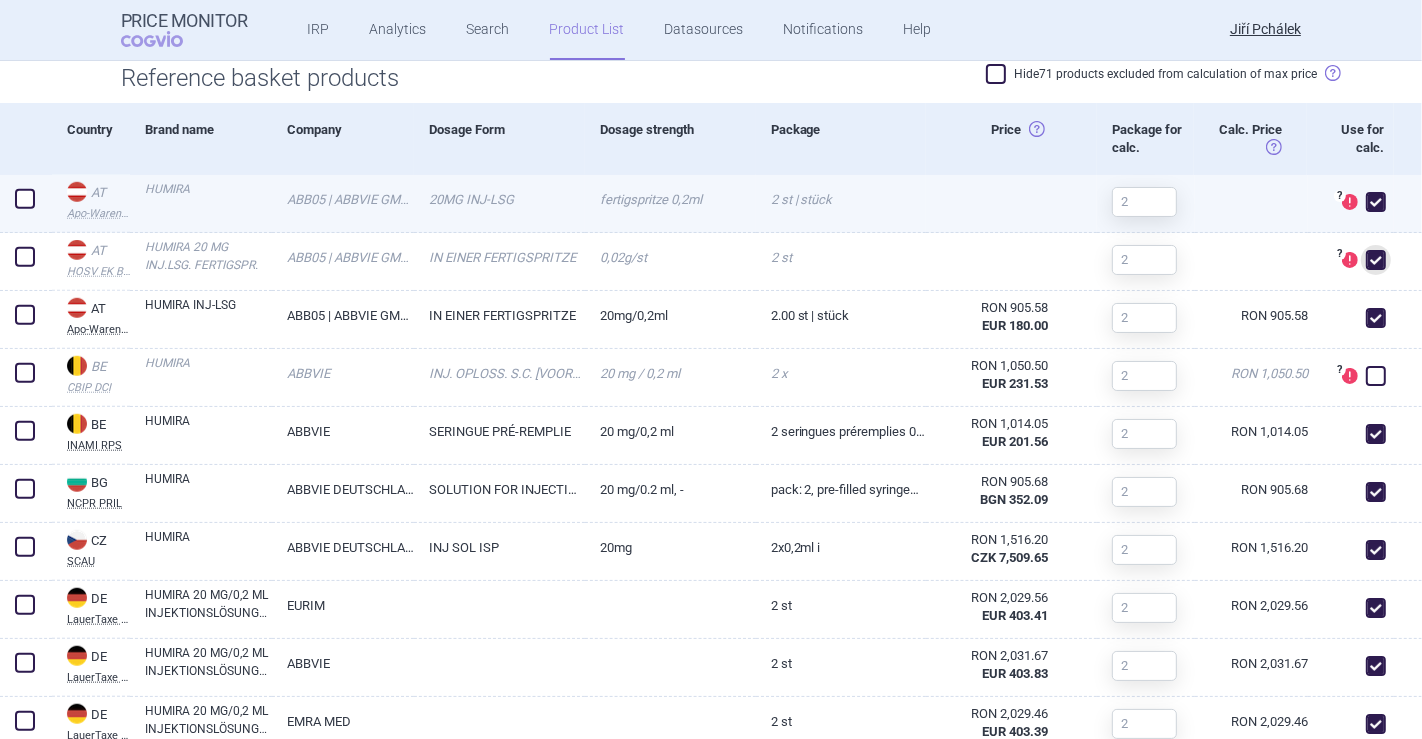 checkbox on "true" 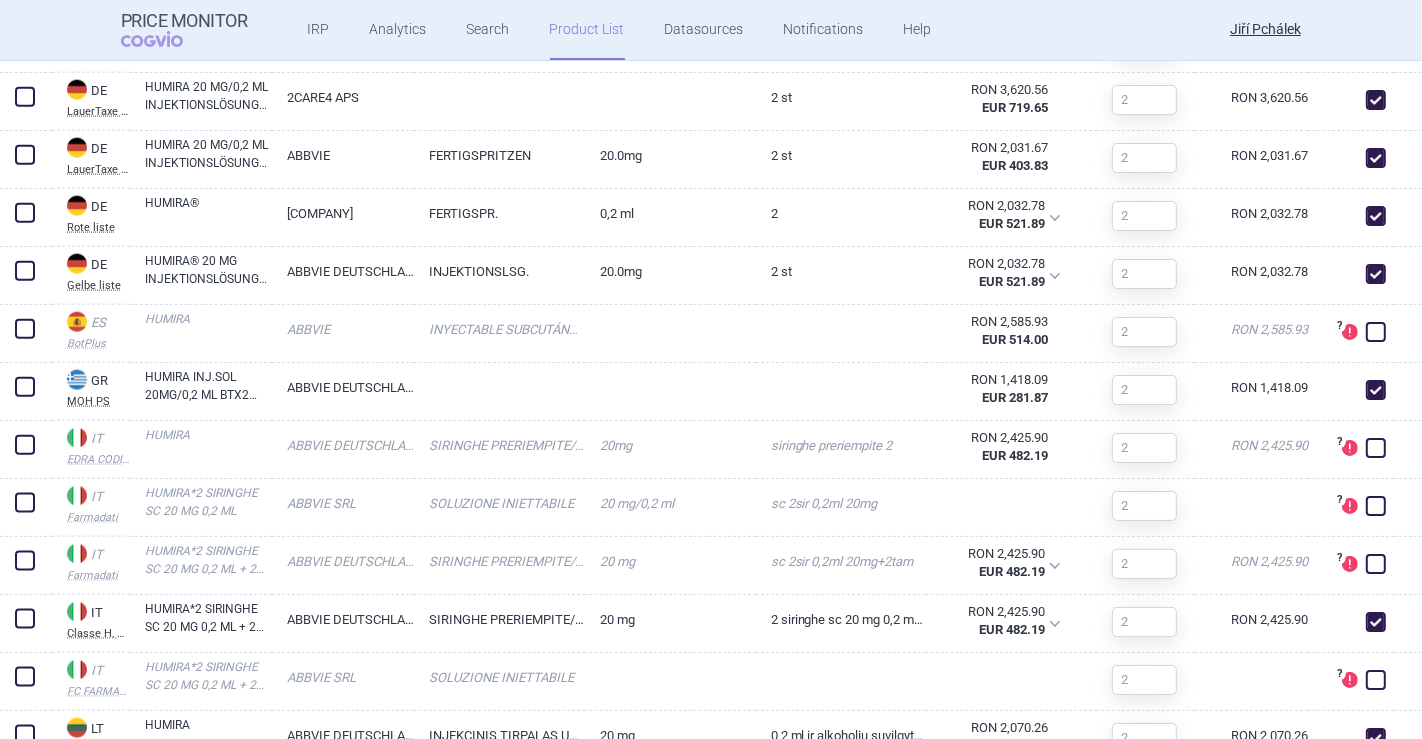 scroll, scrollTop: 2148, scrollLeft: 0, axis: vertical 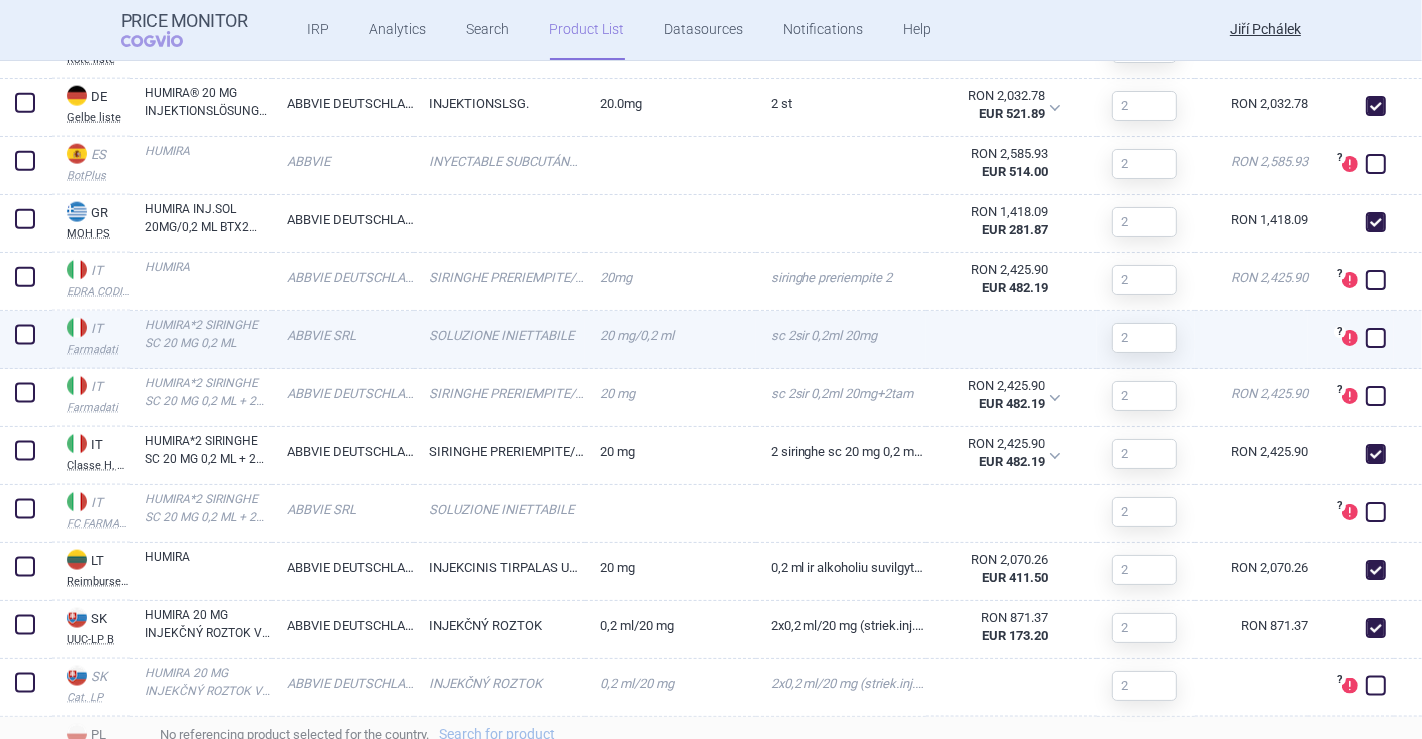 click at bounding box center [1376, 338] 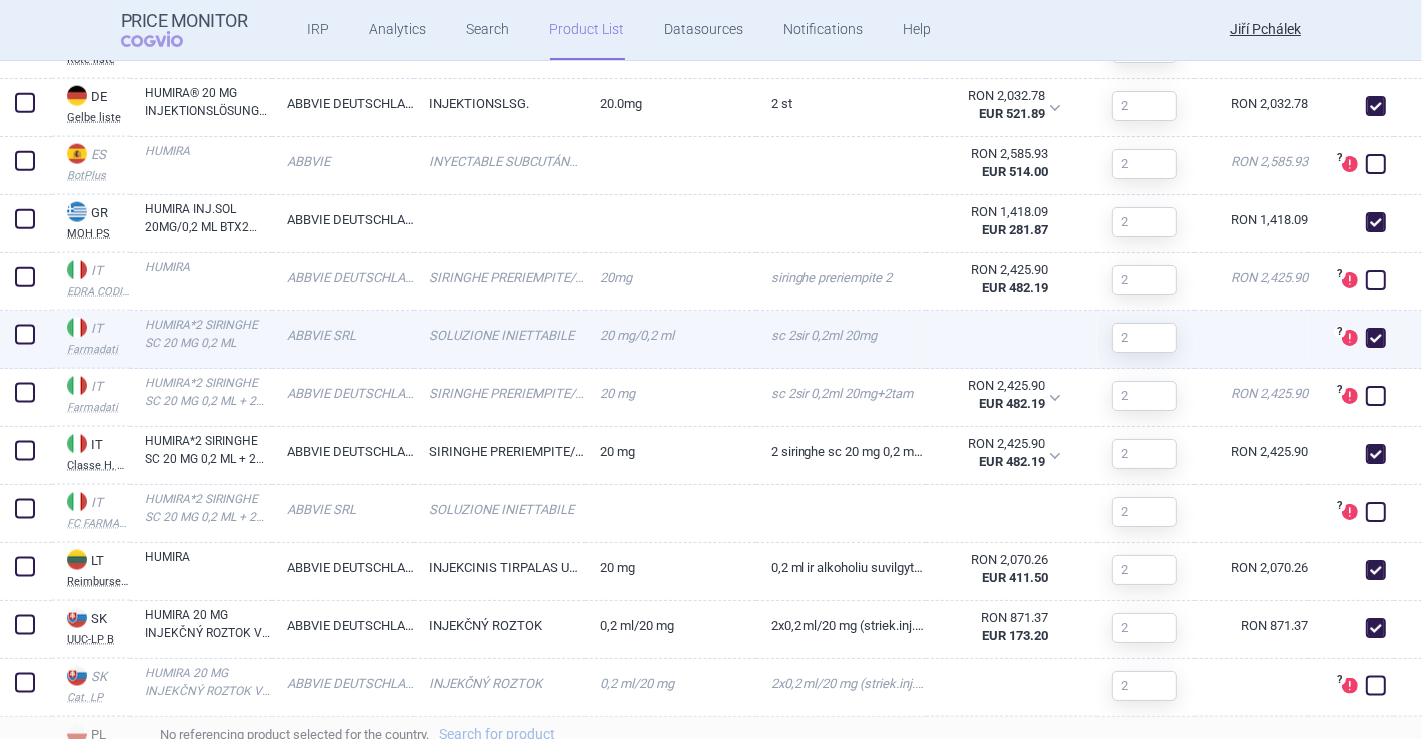 checkbox on "true" 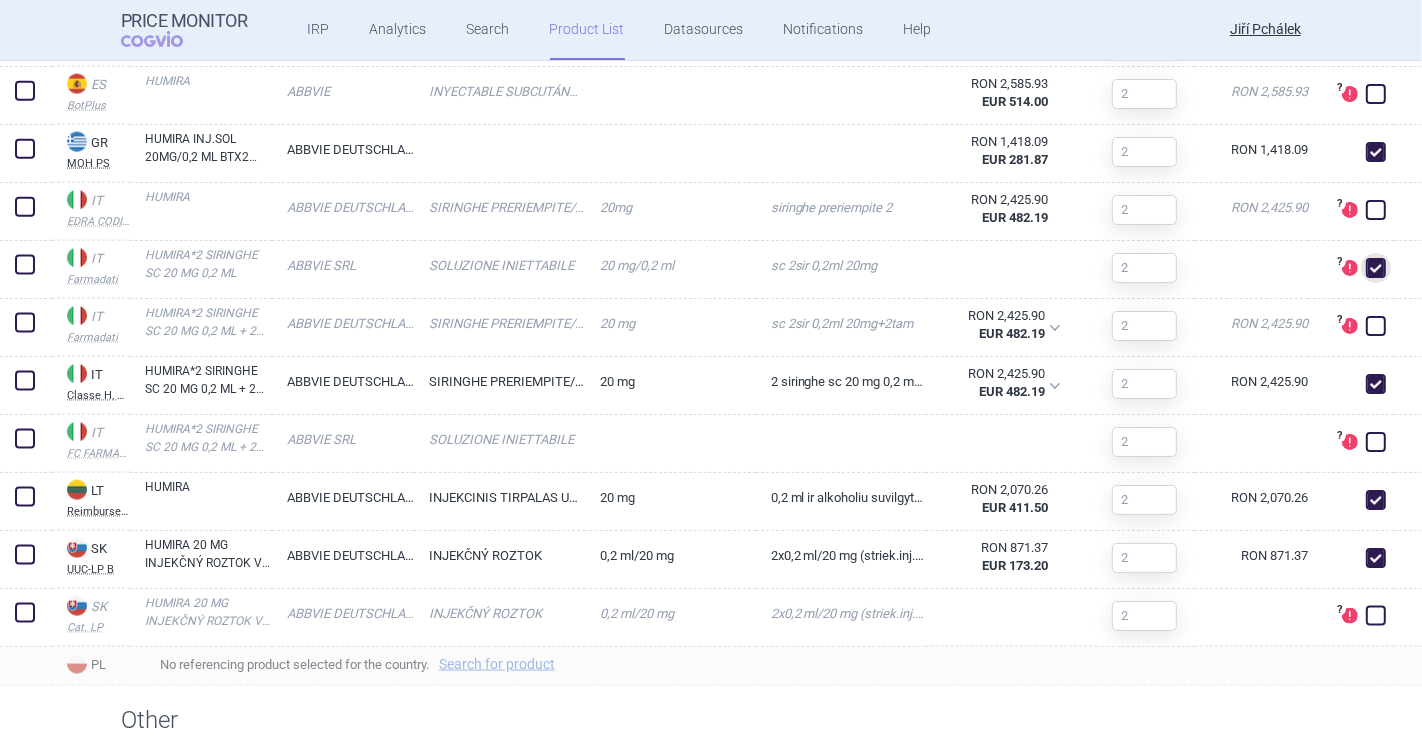 scroll, scrollTop: 2211, scrollLeft: 0, axis: vertical 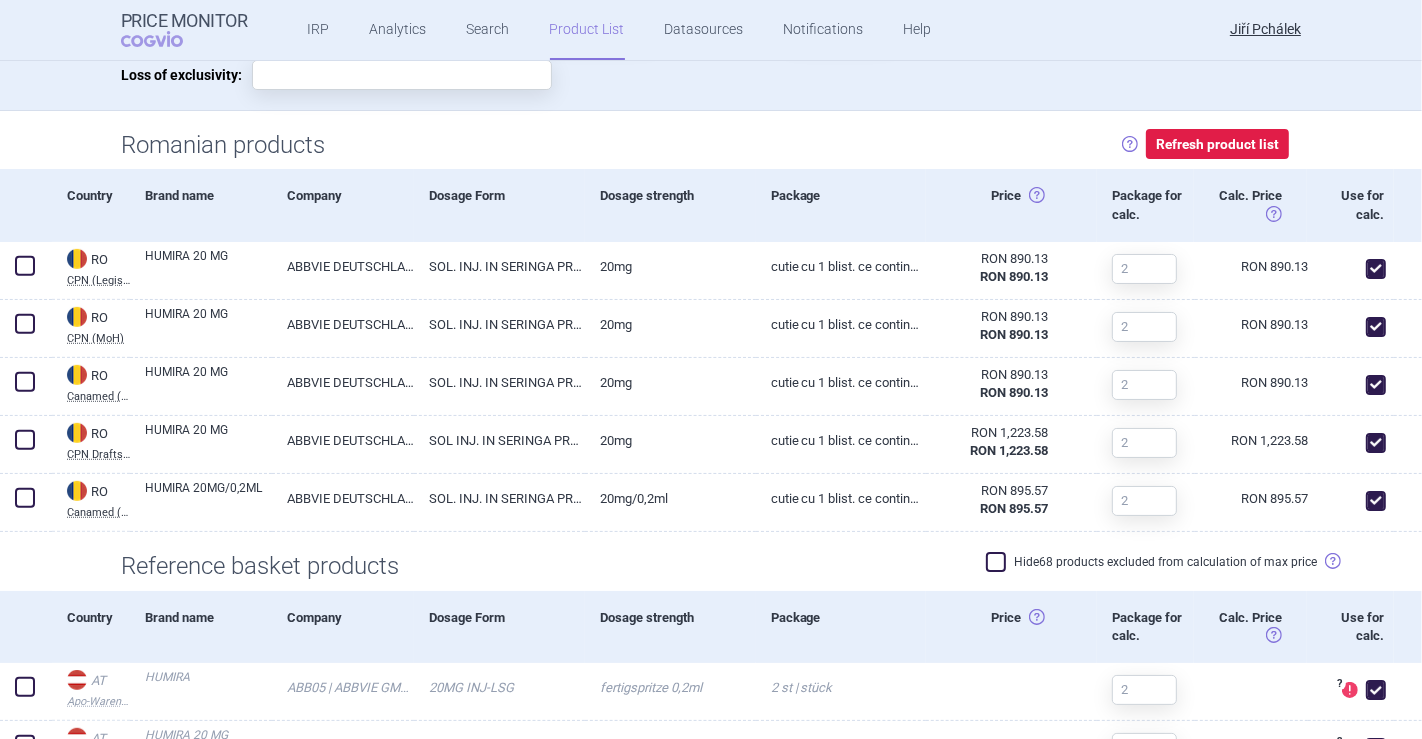 click at bounding box center [996, 562] 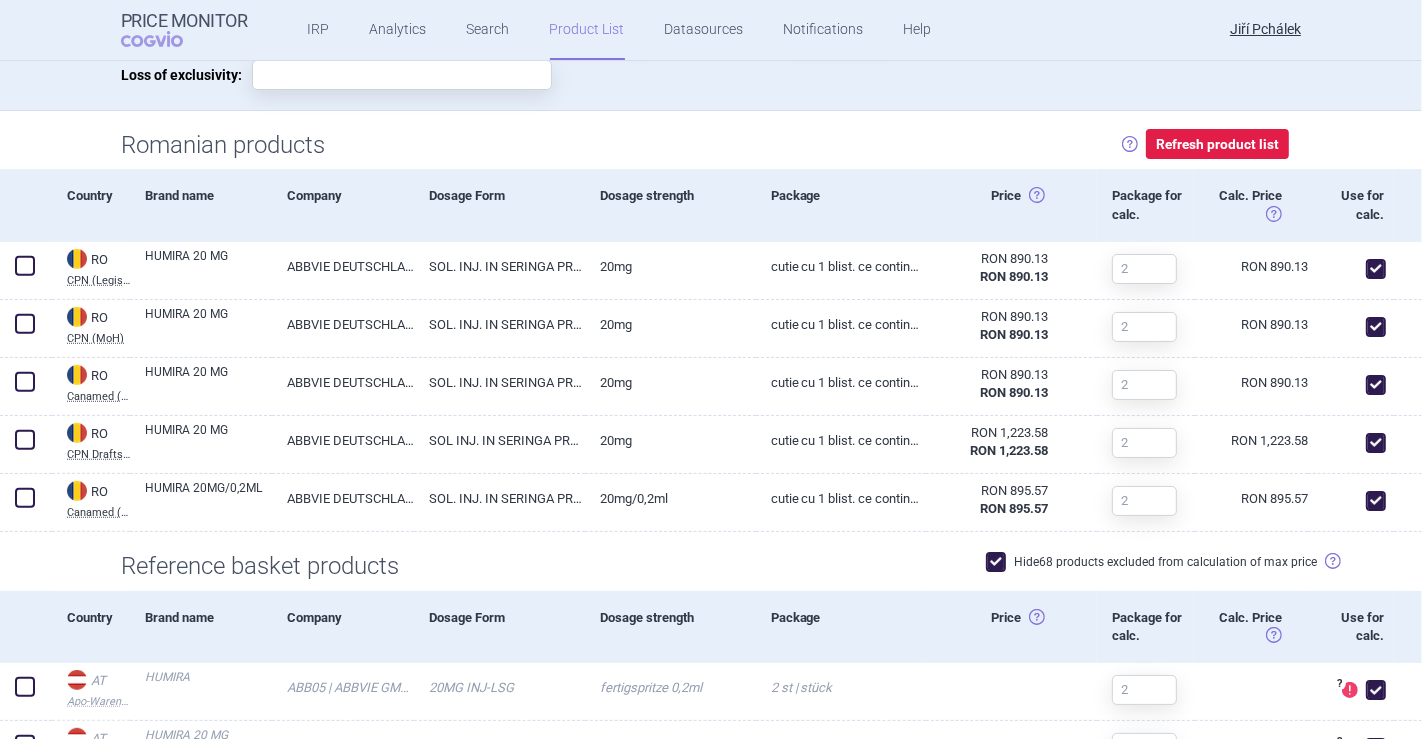click at bounding box center [996, 562] 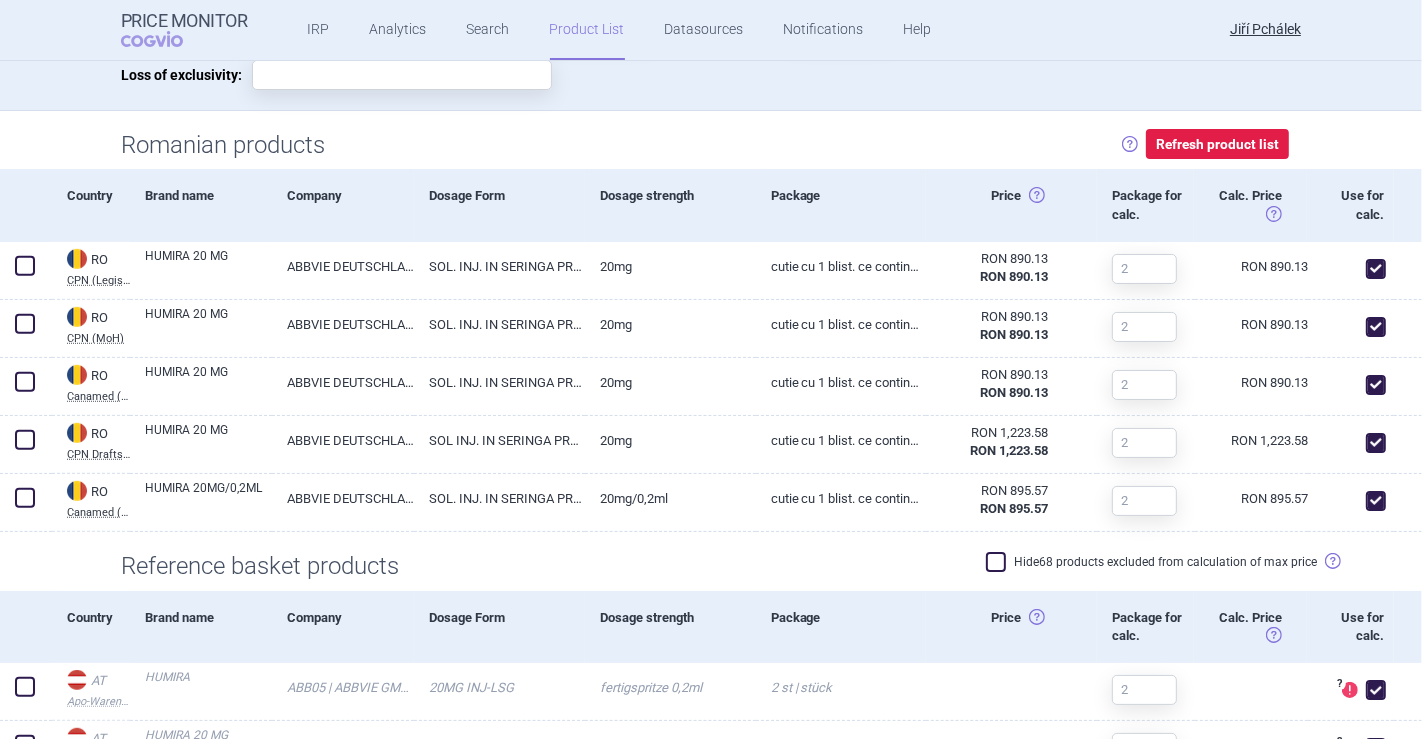 checkbox on "false" 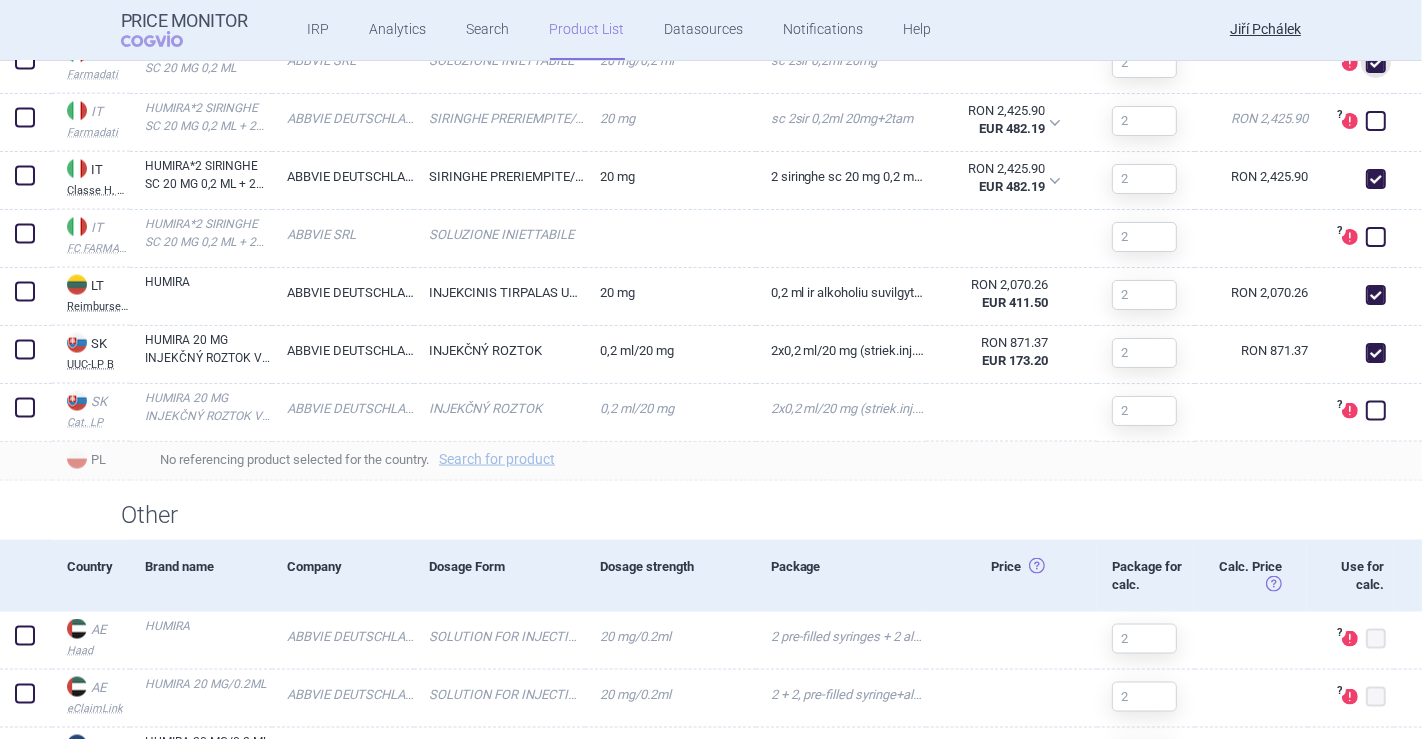 scroll, scrollTop: 2453, scrollLeft: 0, axis: vertical 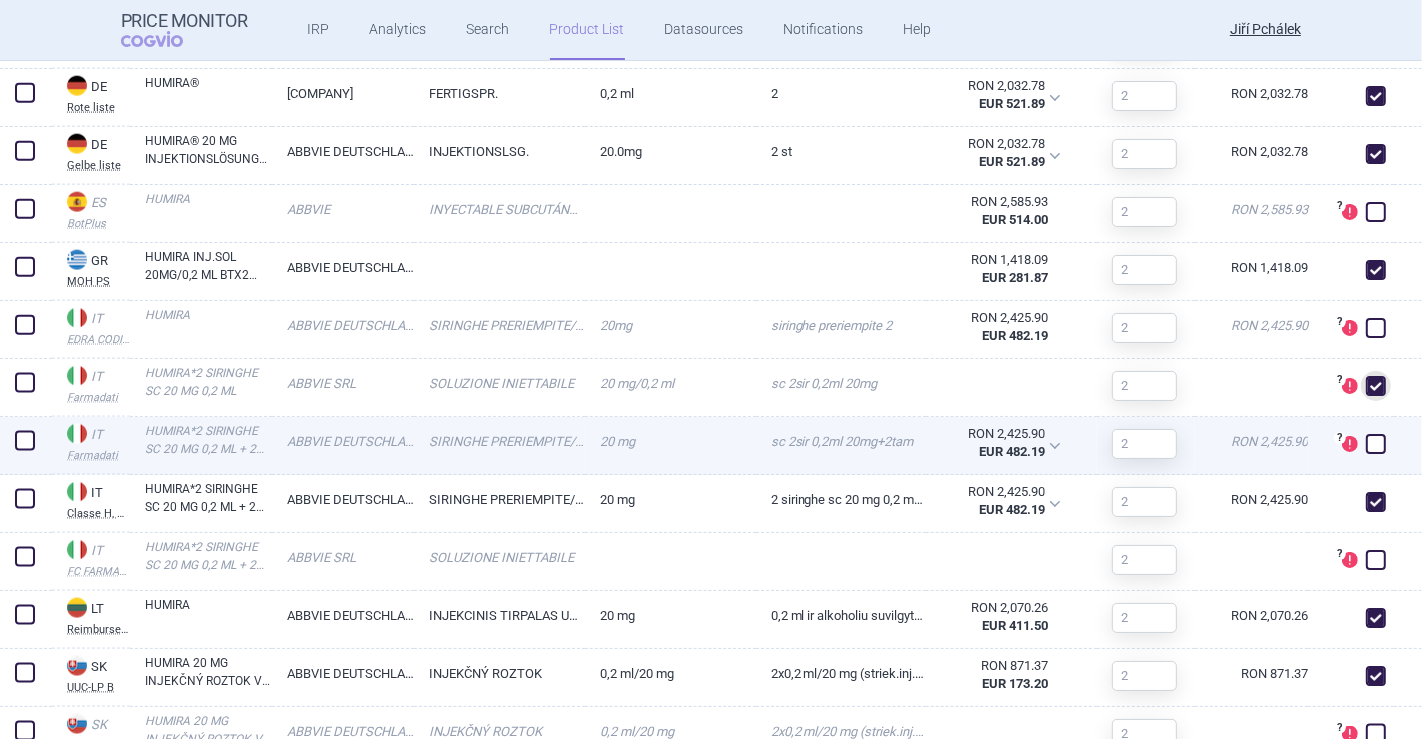 click at bounding box center (1376, 444) 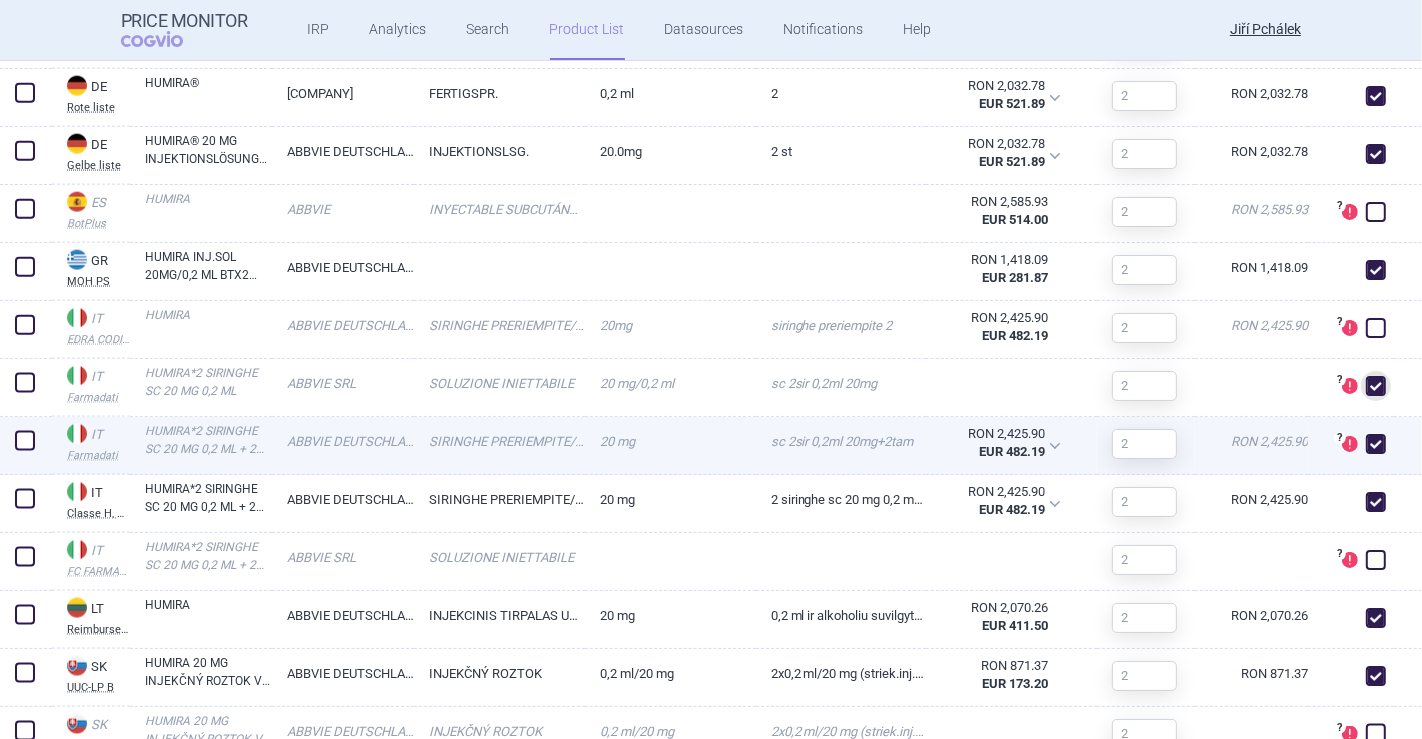 checkbox on "true" 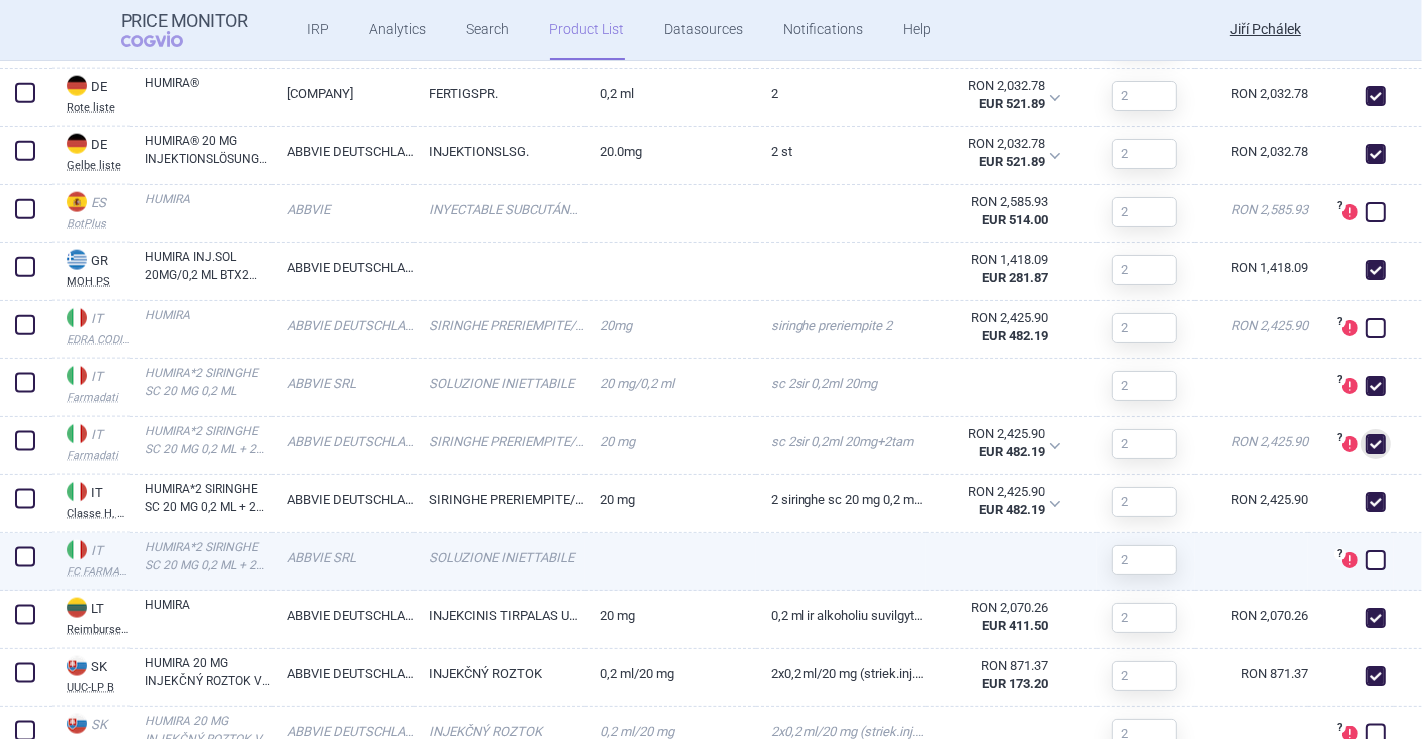 click at bounding box center [1376, 560] 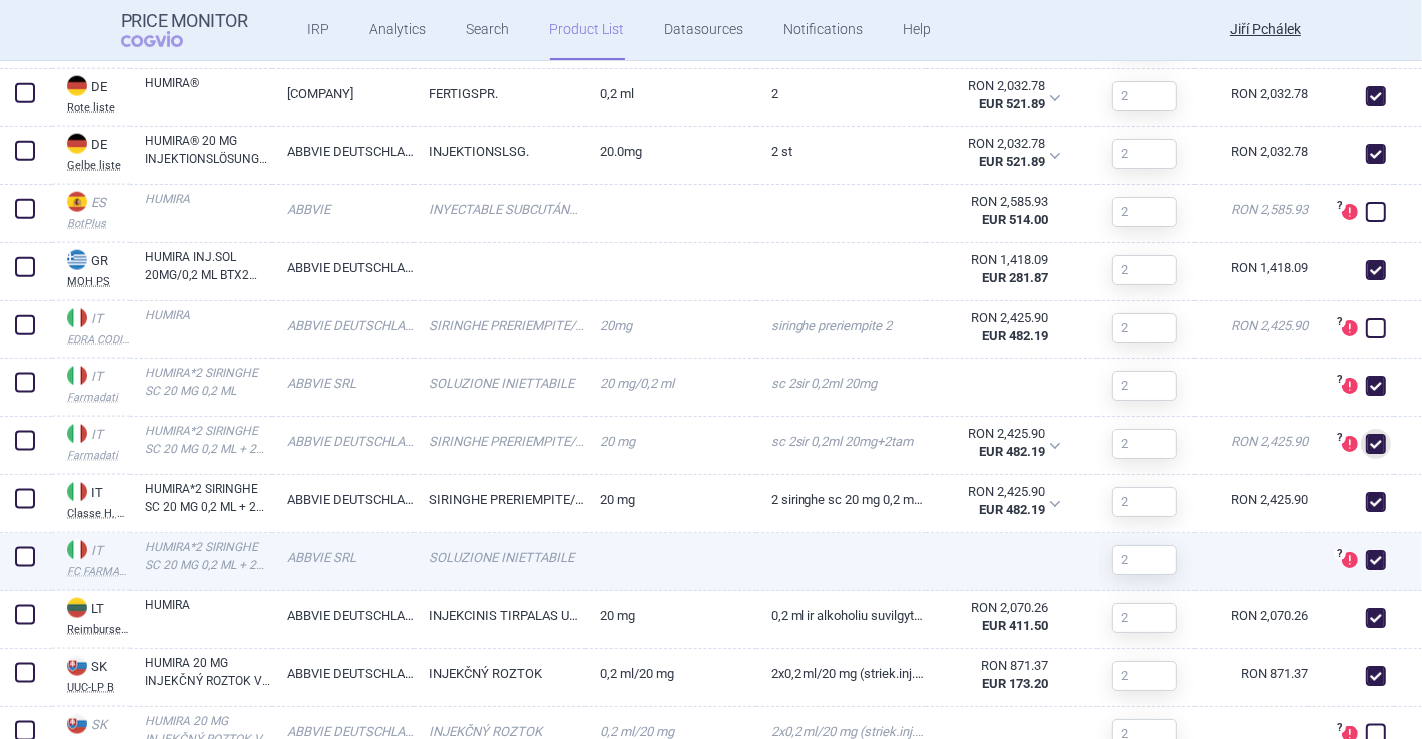 checkbox on "true" 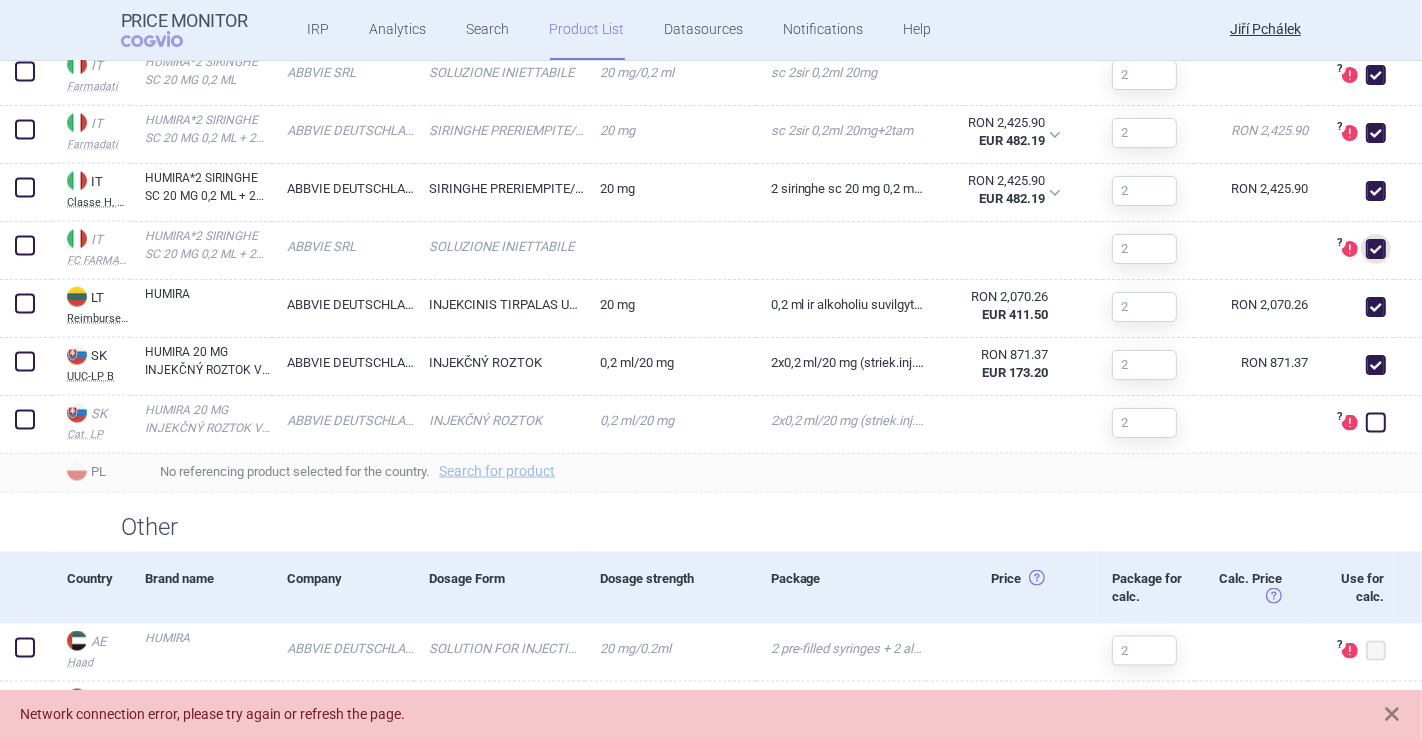 scroll, scrollTop: 2404, scrollLeft: 0, axis: vertical 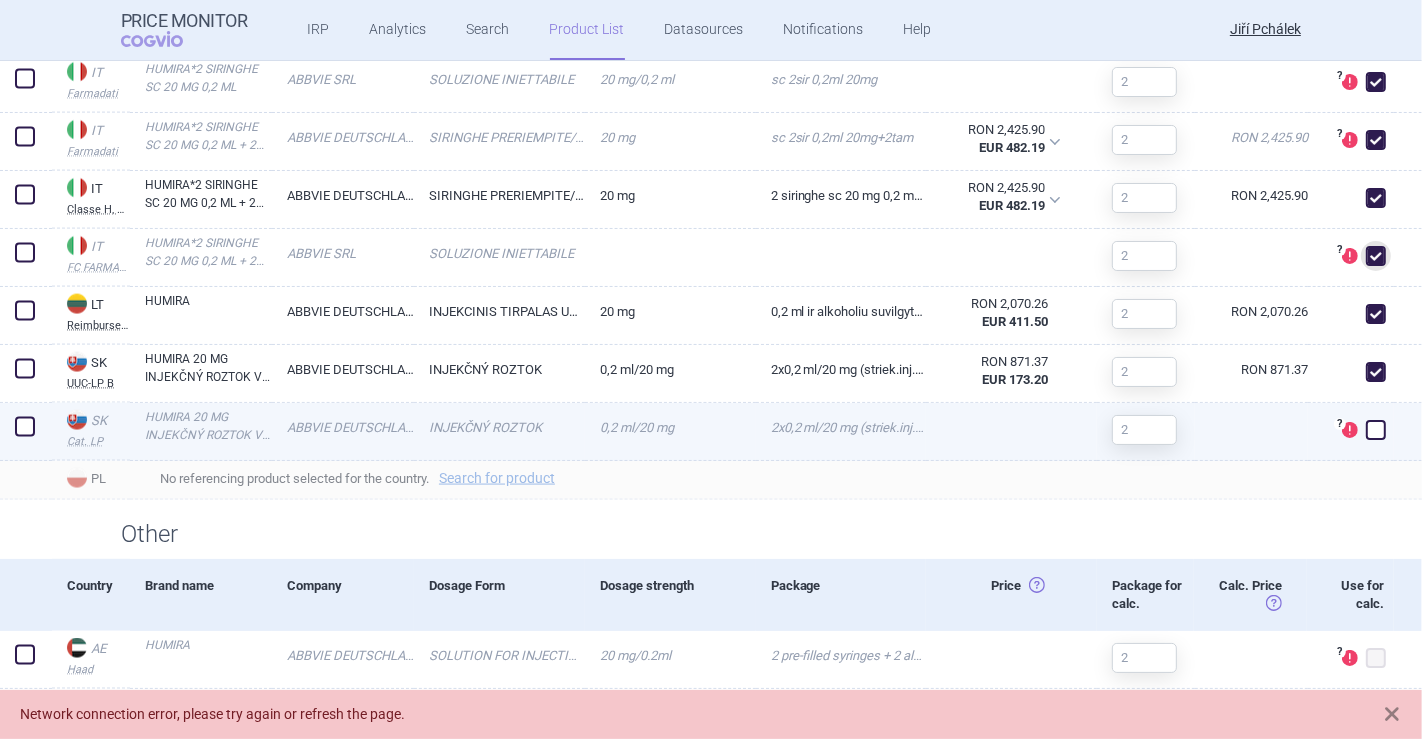 click at bounding box center [1376, 430] 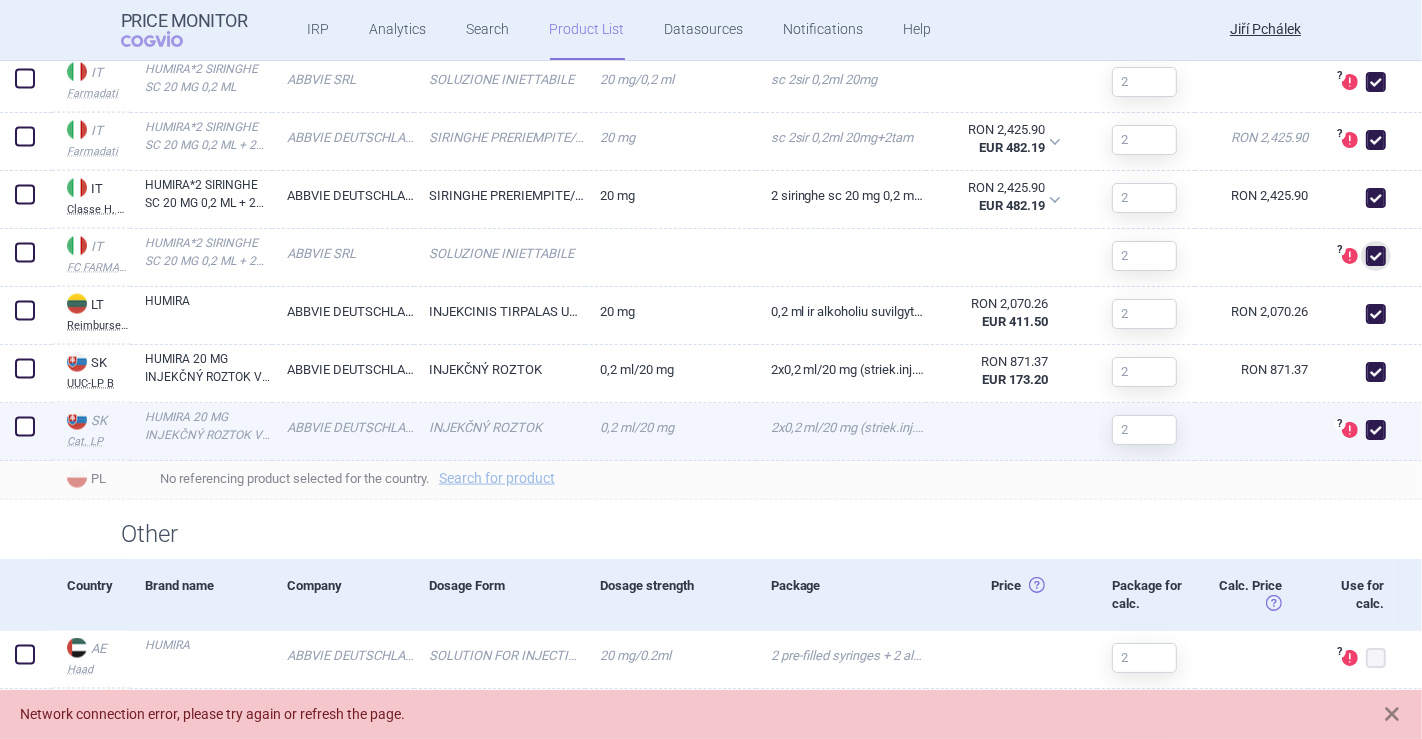 checkbox on "true" 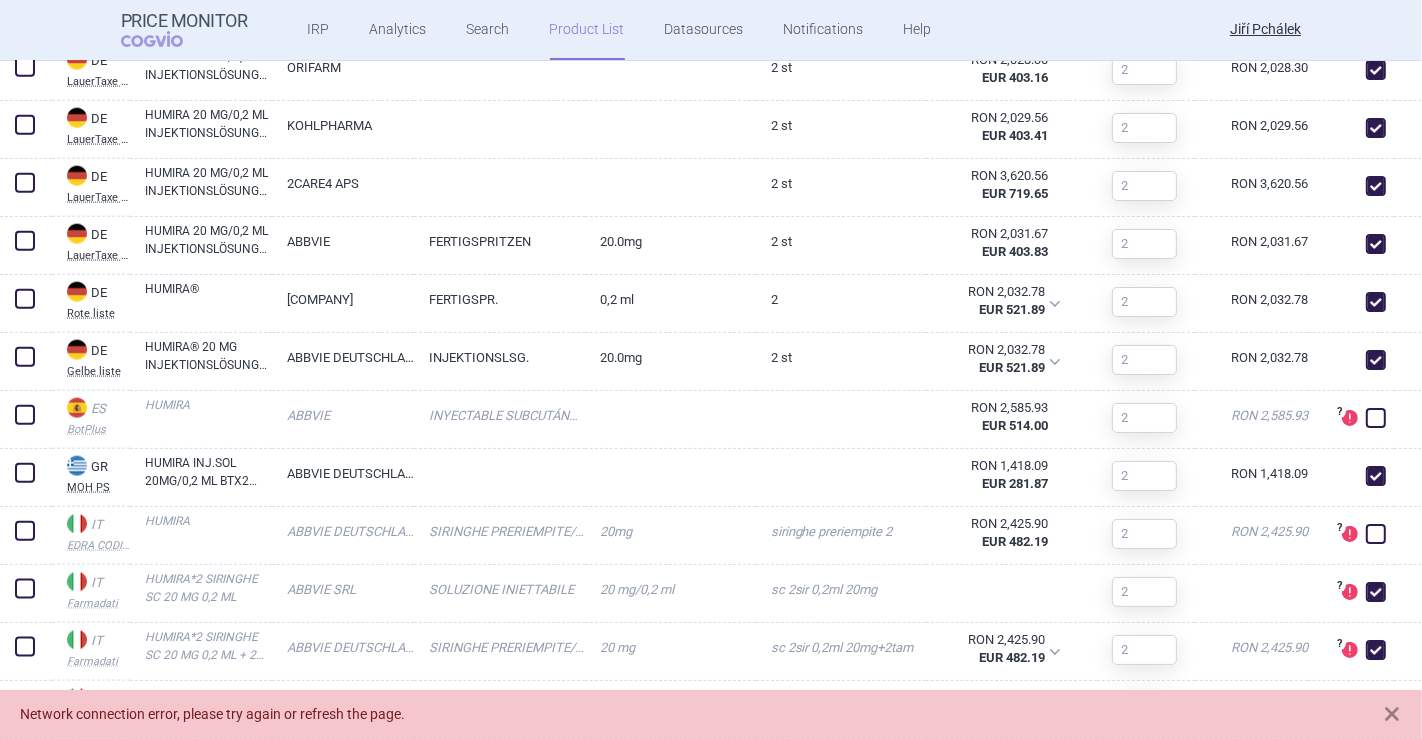 scroll, scrollTop: 1931, scrollLeft: 0, axis: vertical 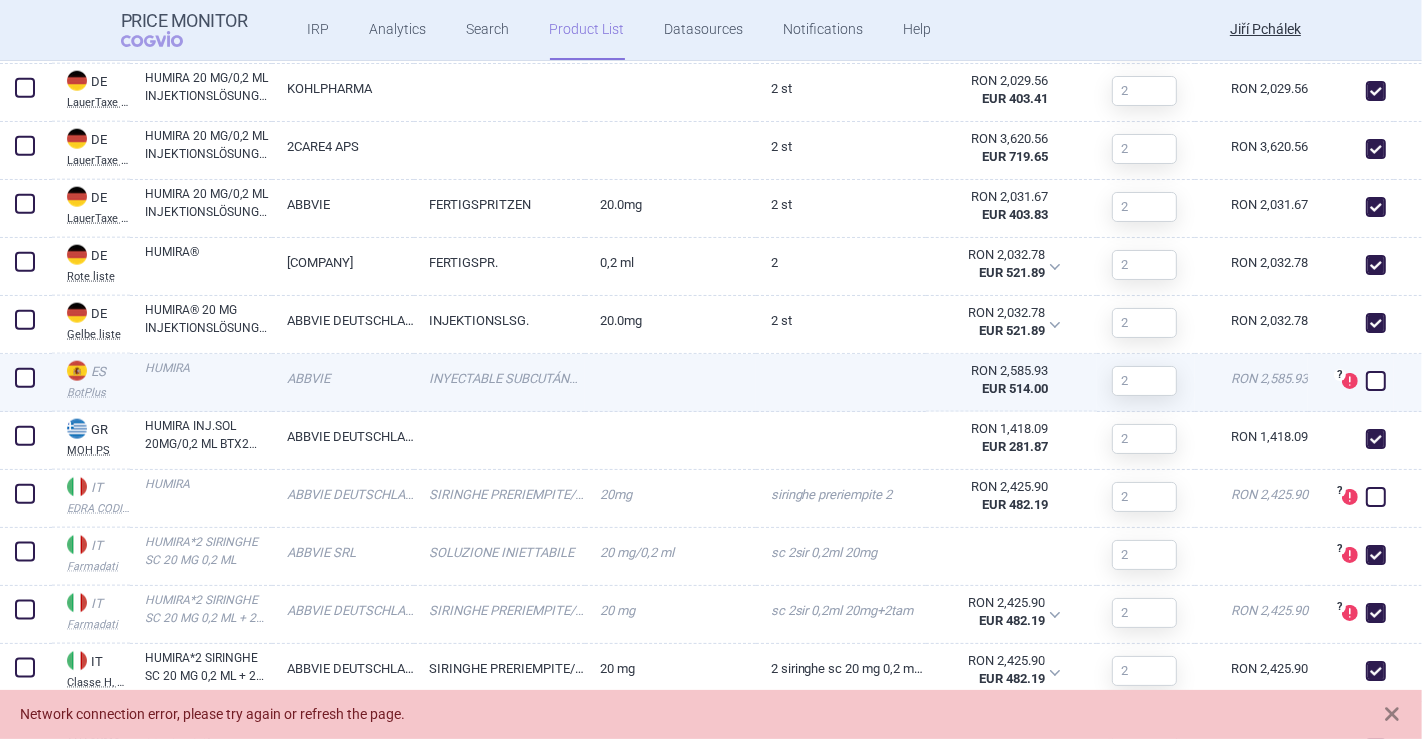 click at bounding box center (1376, 381) 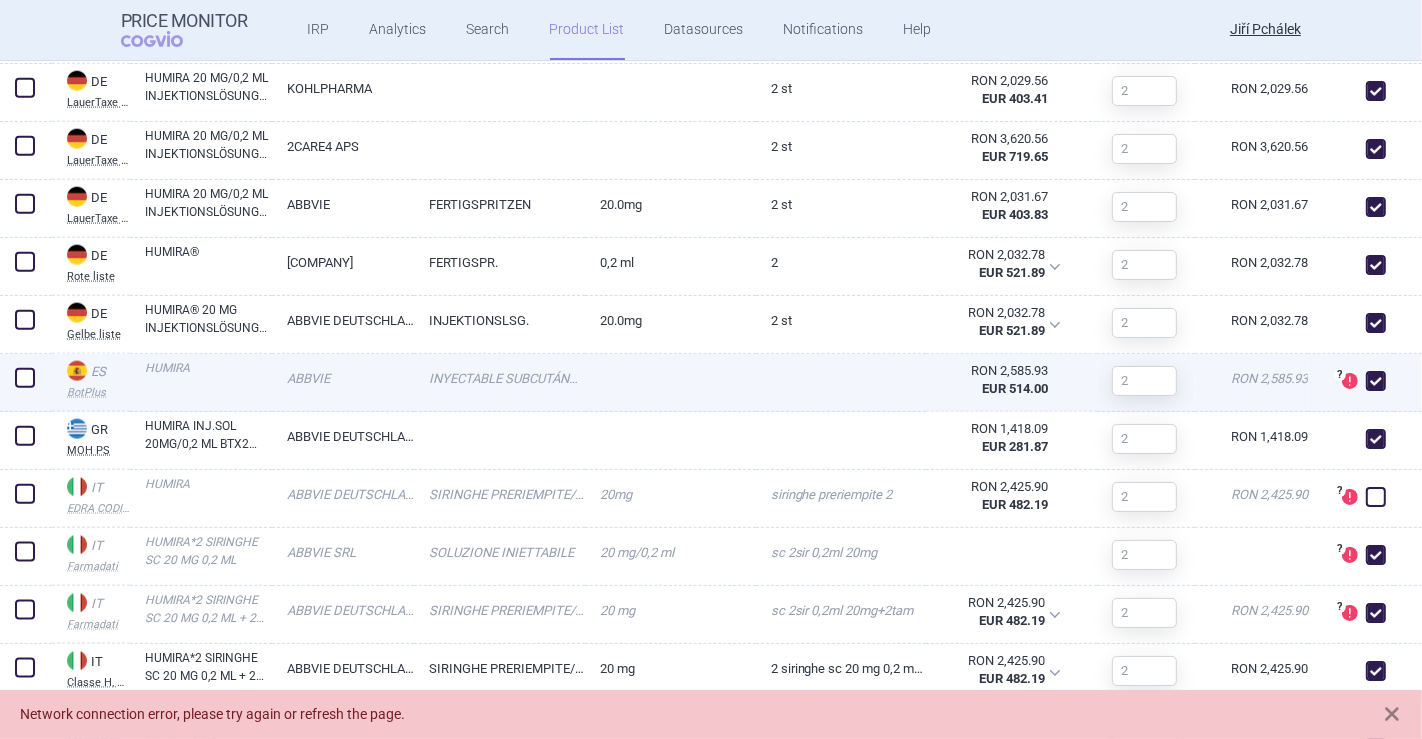 checkbox on "true" 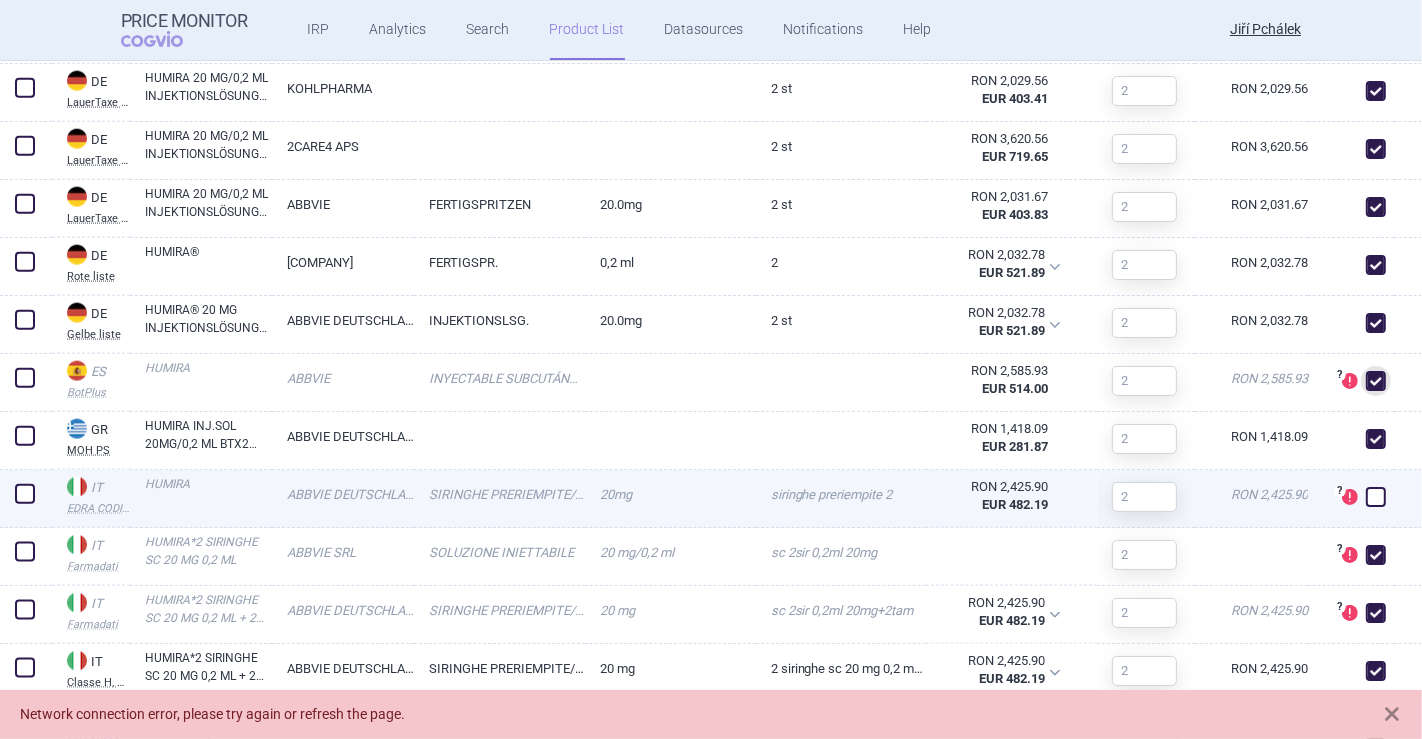click at bounding box center [1376, 497] 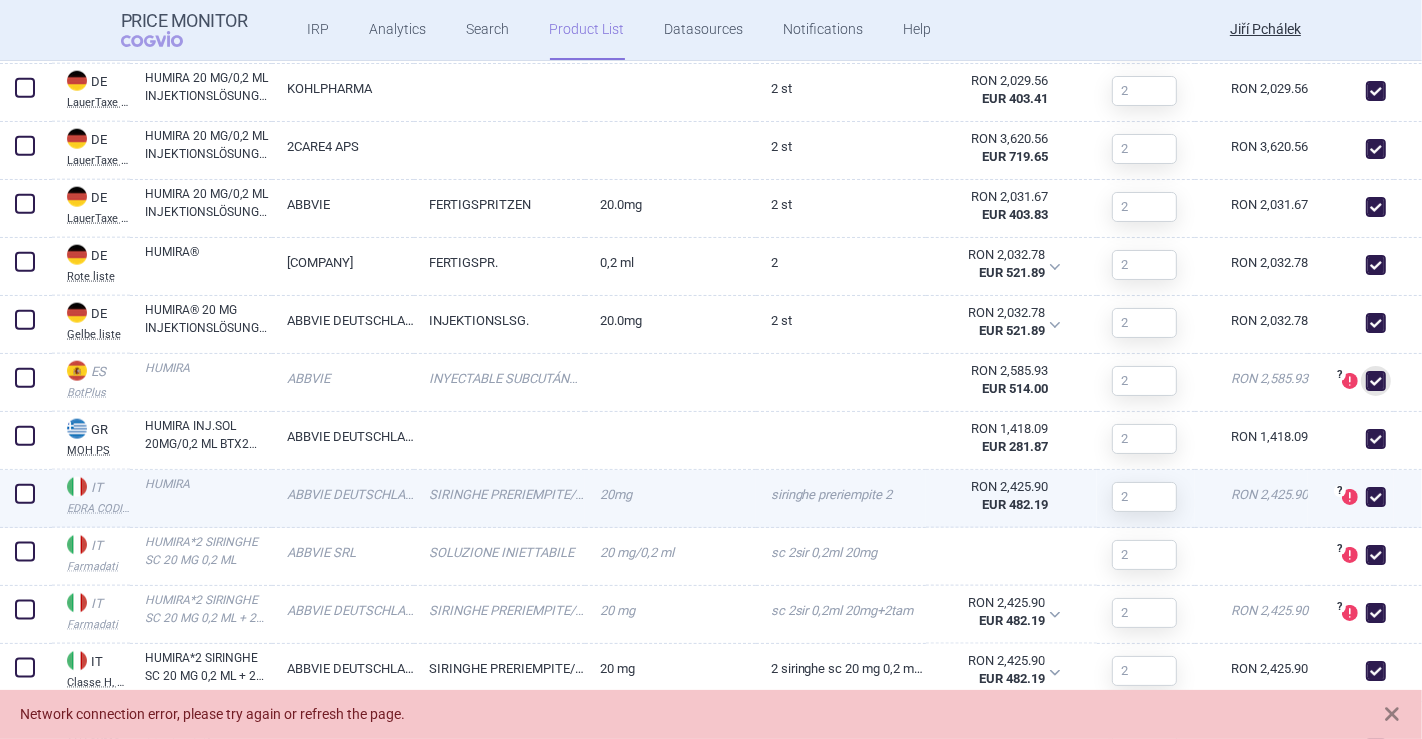 checkbox on "true" 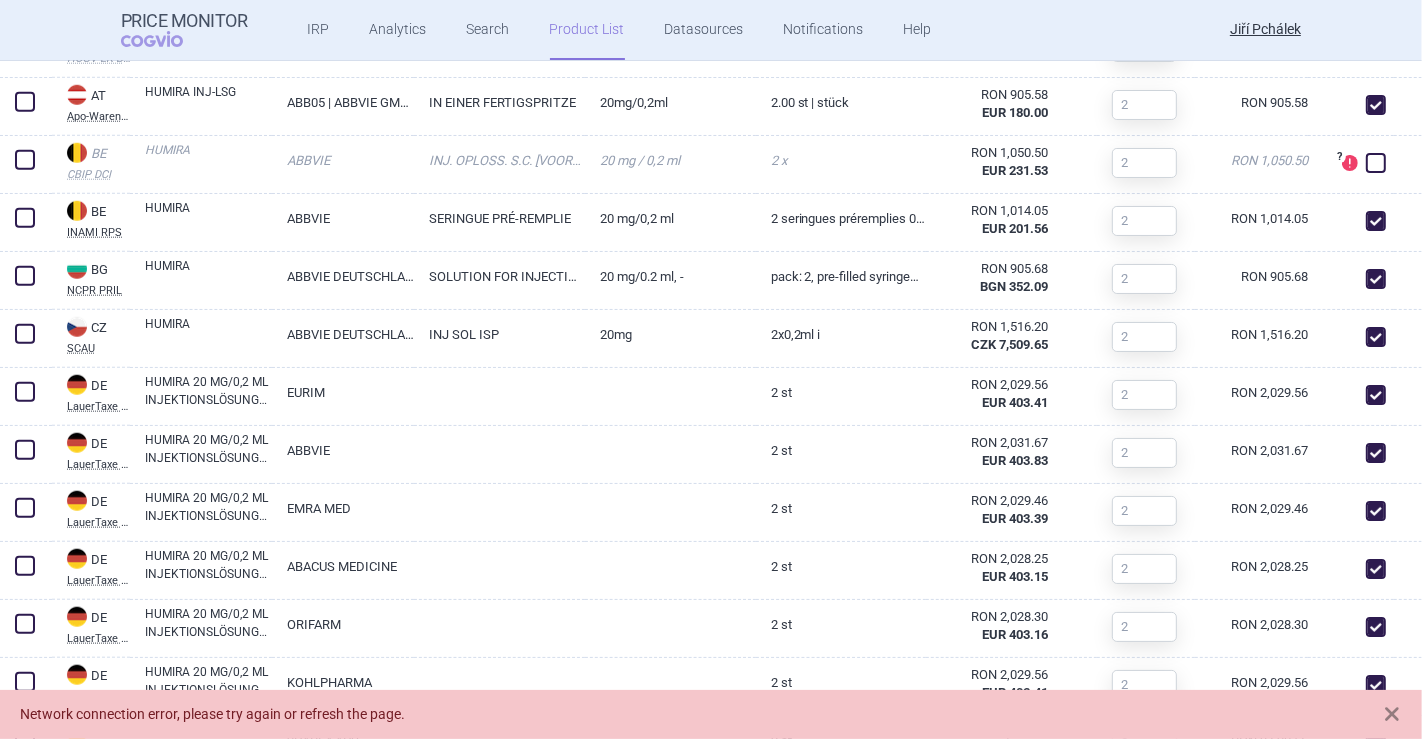scroll, scrollTop: 1128, scrollLeft: 0, axis: vertical 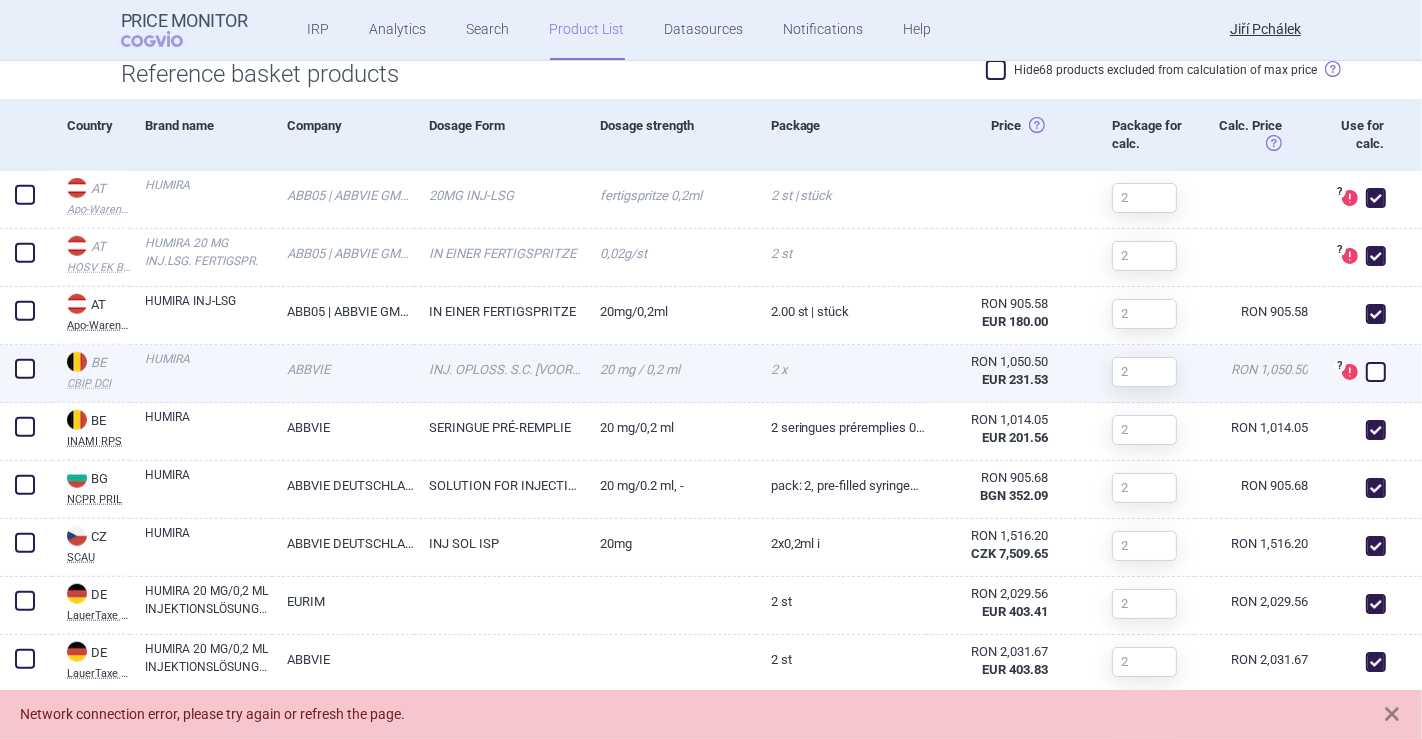 click at bounding box center (1376, 372) 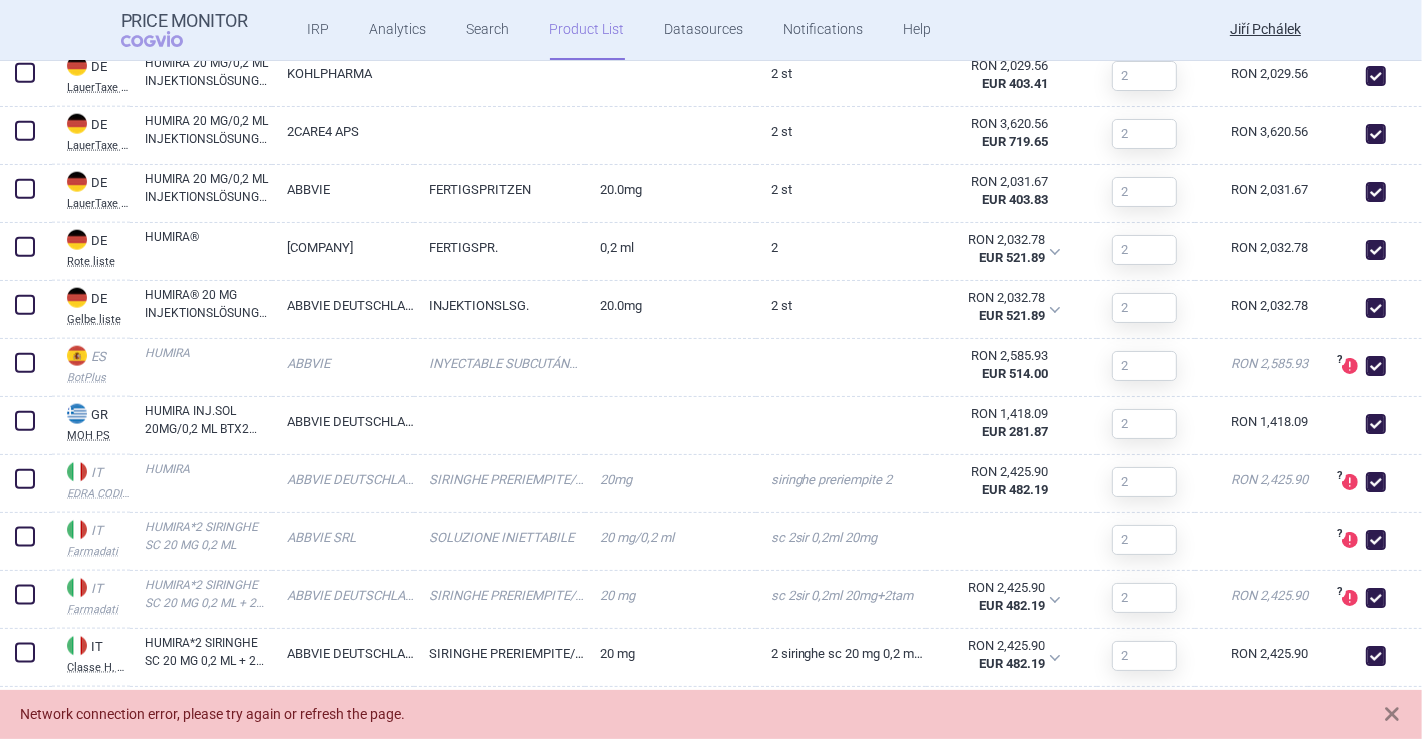 scroll, scrollTop: 2049, scrollLeft: 0, axis: vertical 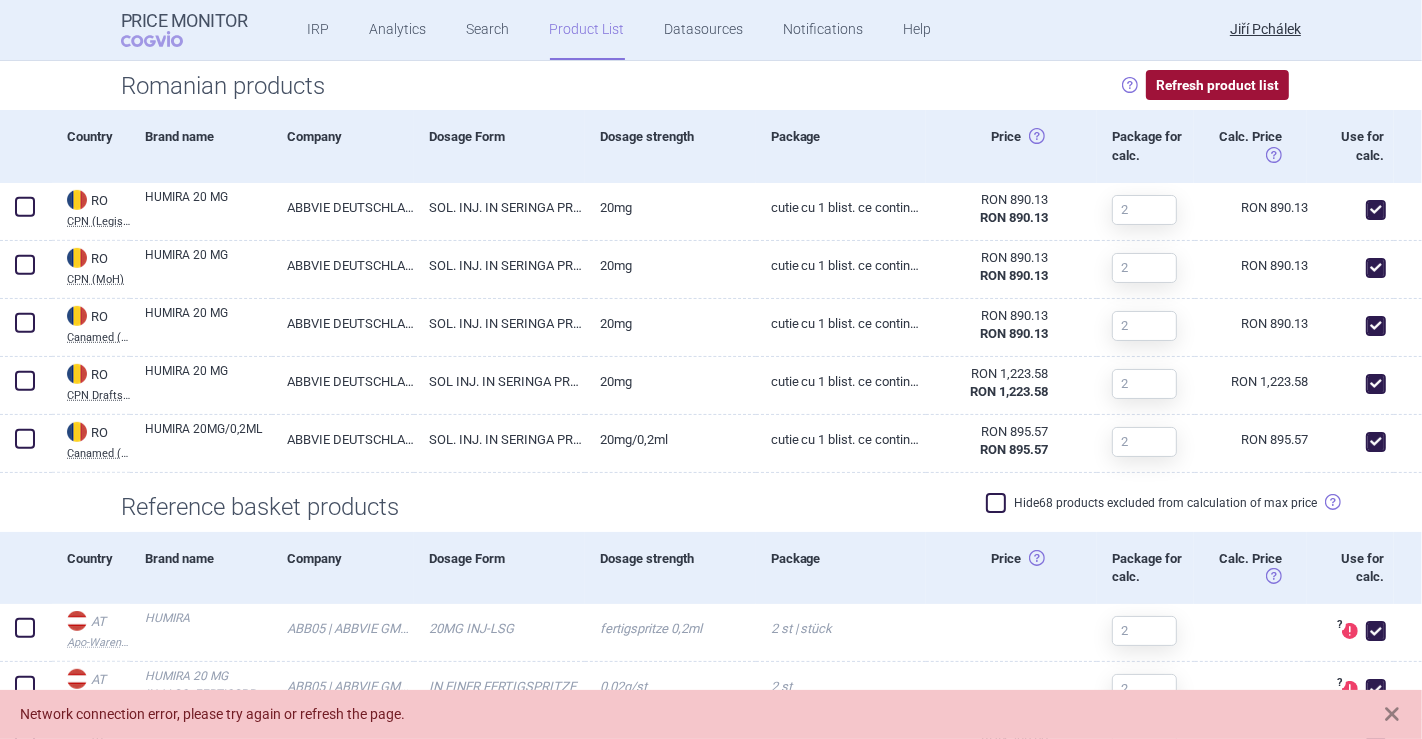 click on "Refresh product list" at bounding box center (1217, 85) 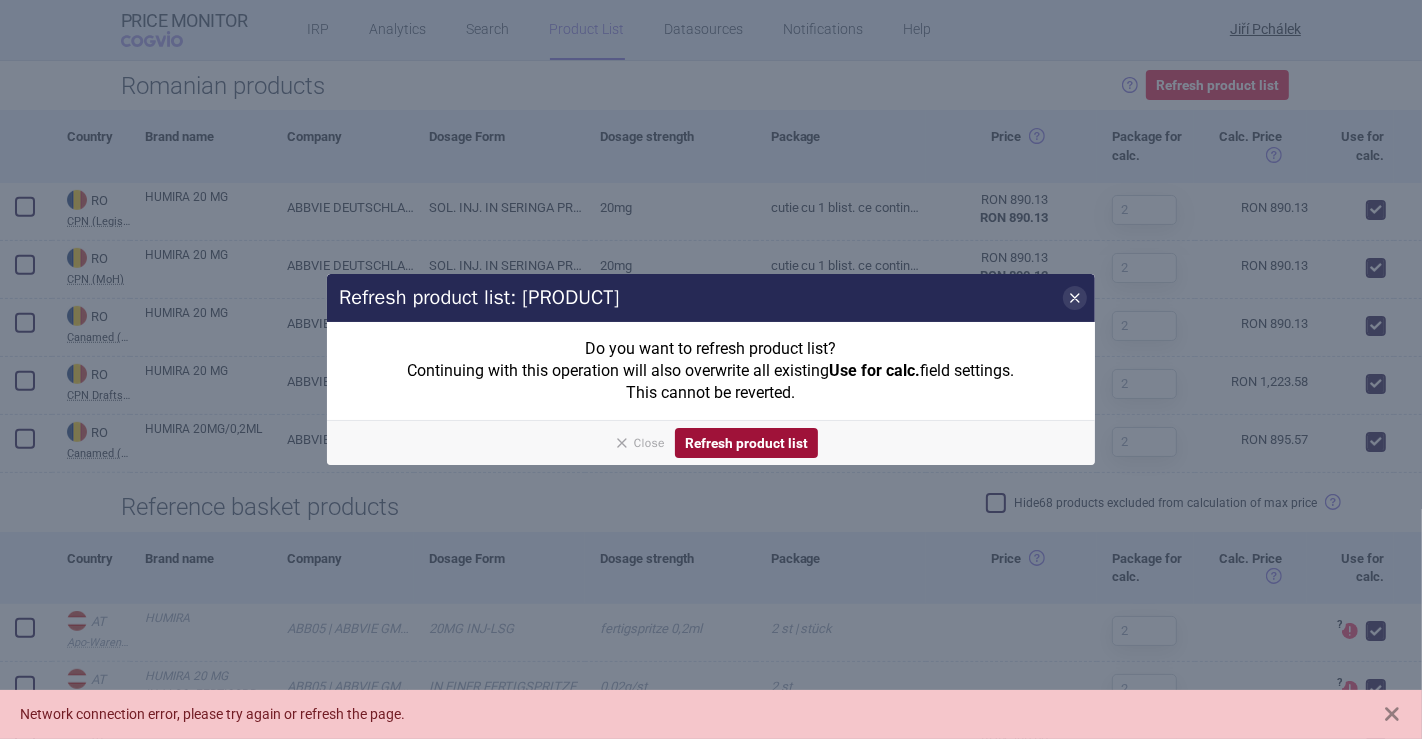 click on "Refresh product list" at bounding box center (746, 443) 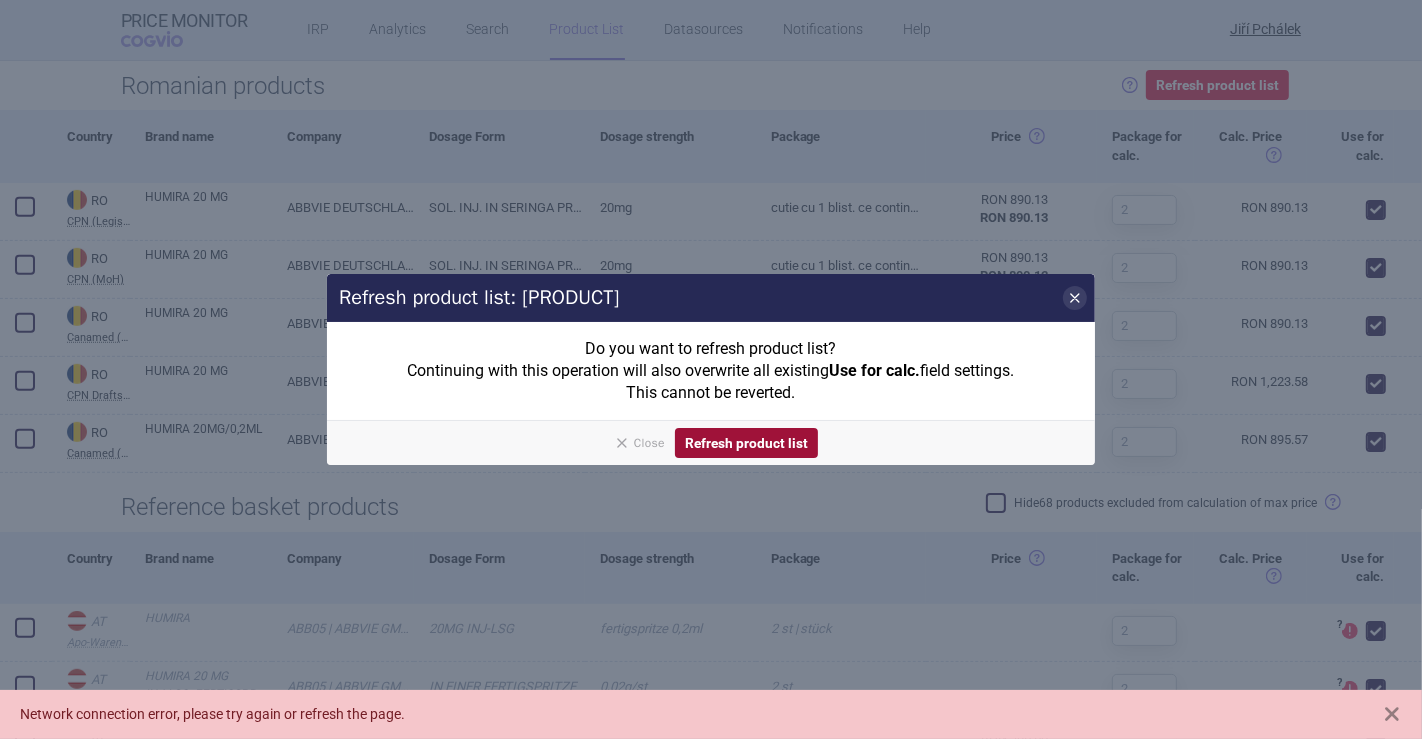 checkbox on "false" 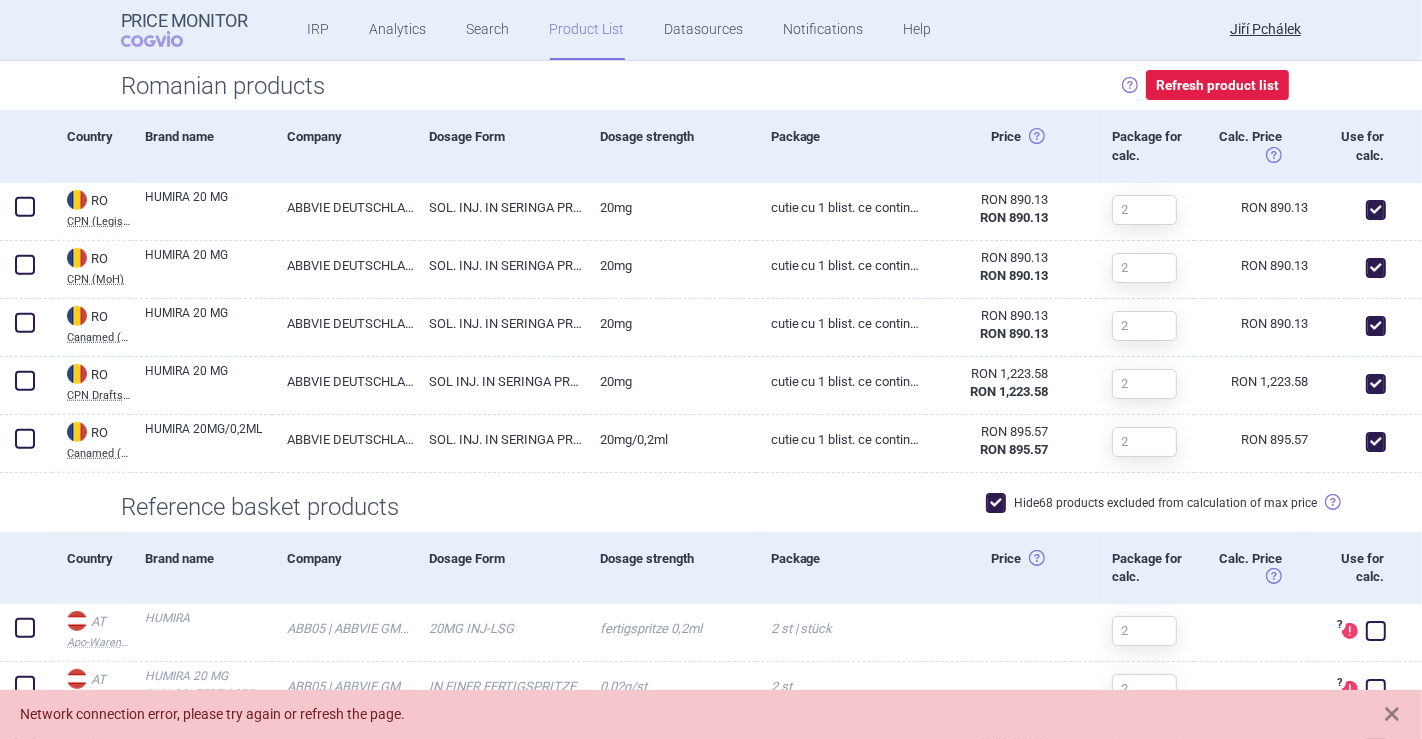 checkbox on "true" 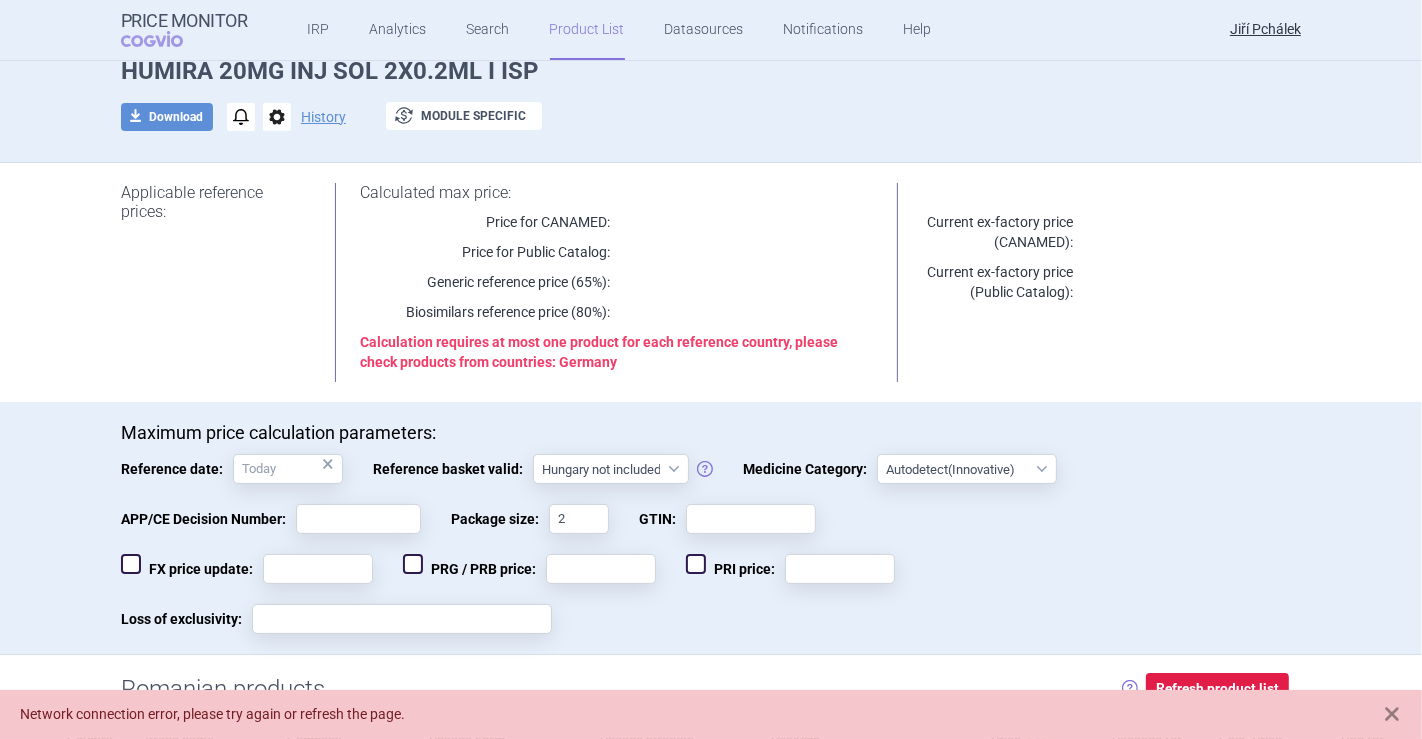 scroll, scrollTop: 0, scrollLeft: 0, axis: both 